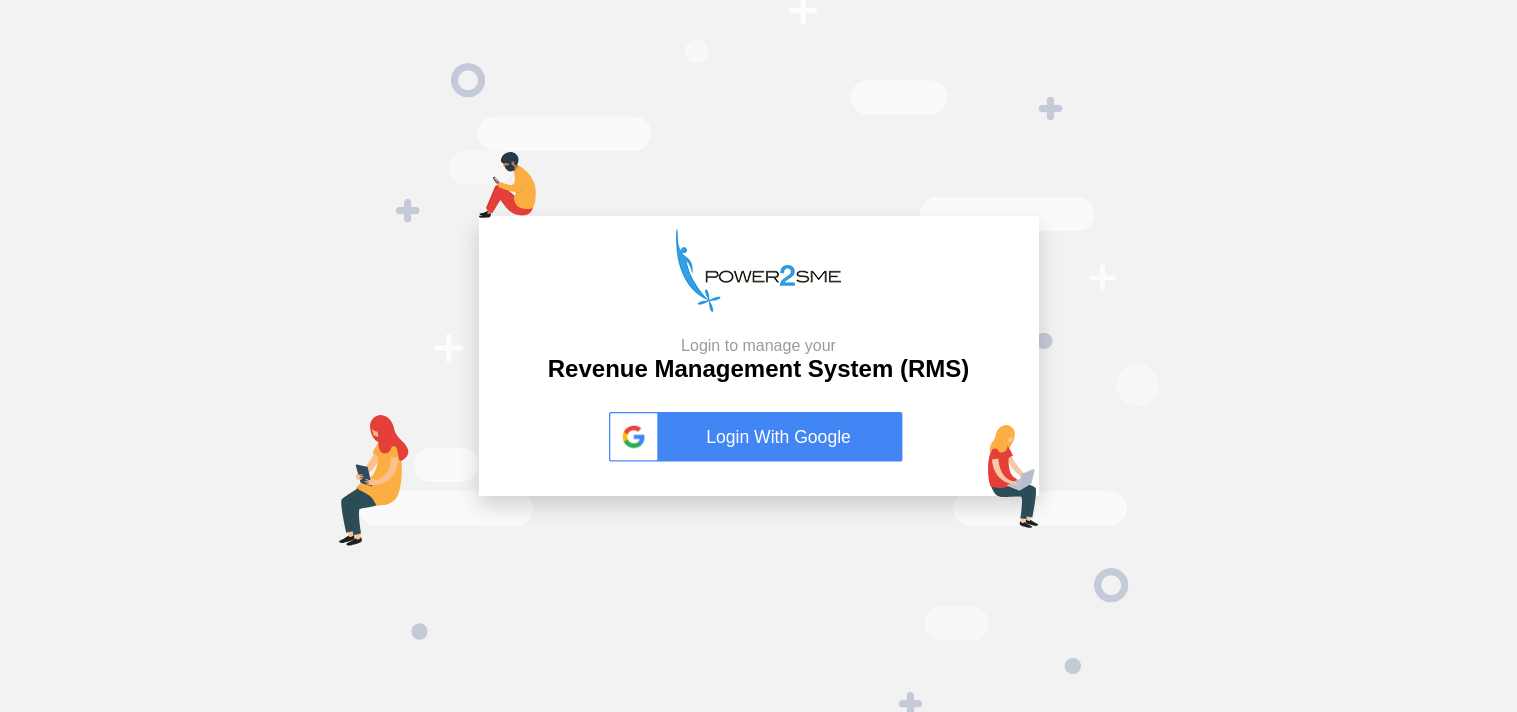 scroll, scrollTop: 0, scrollLeft: 0, axis: both 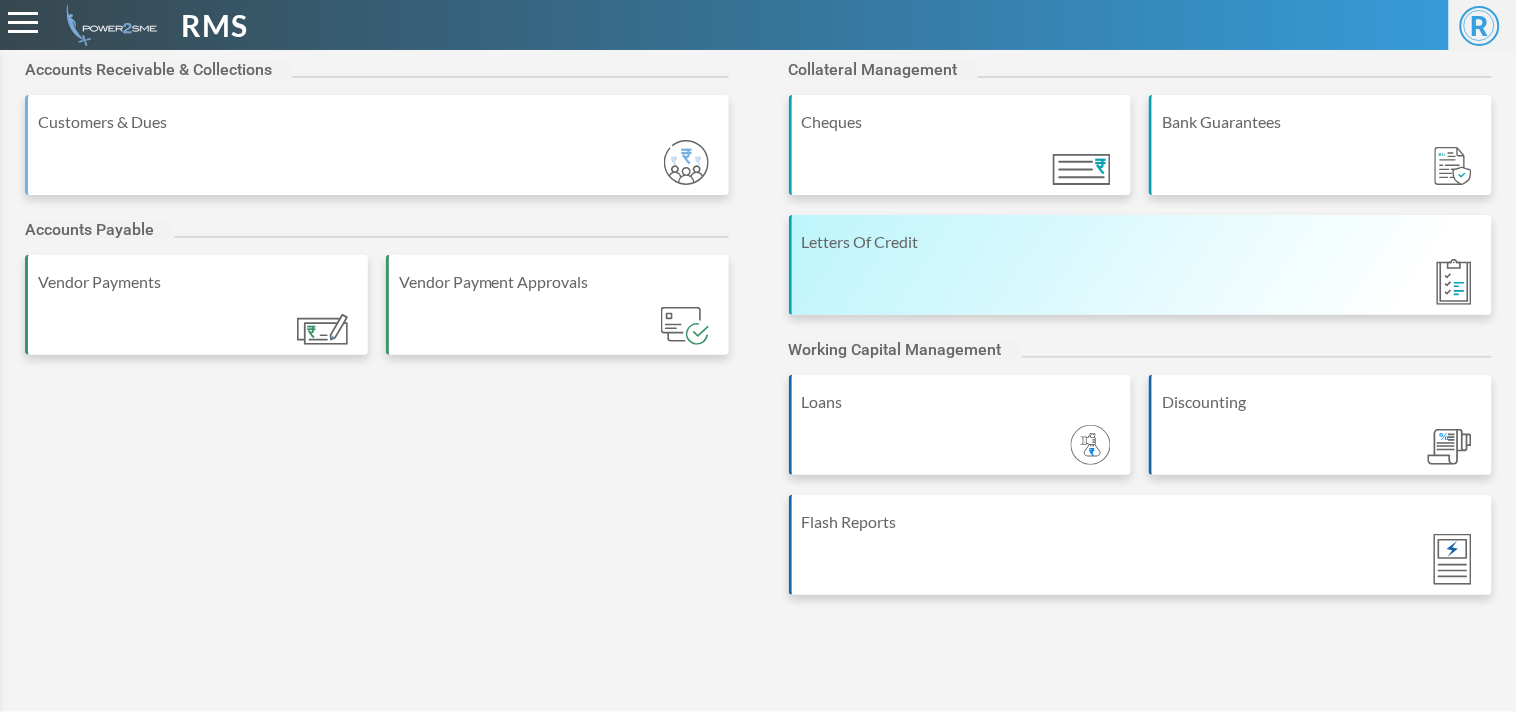 click on "Letters Of Credit" at bounding box center (1141, 265) 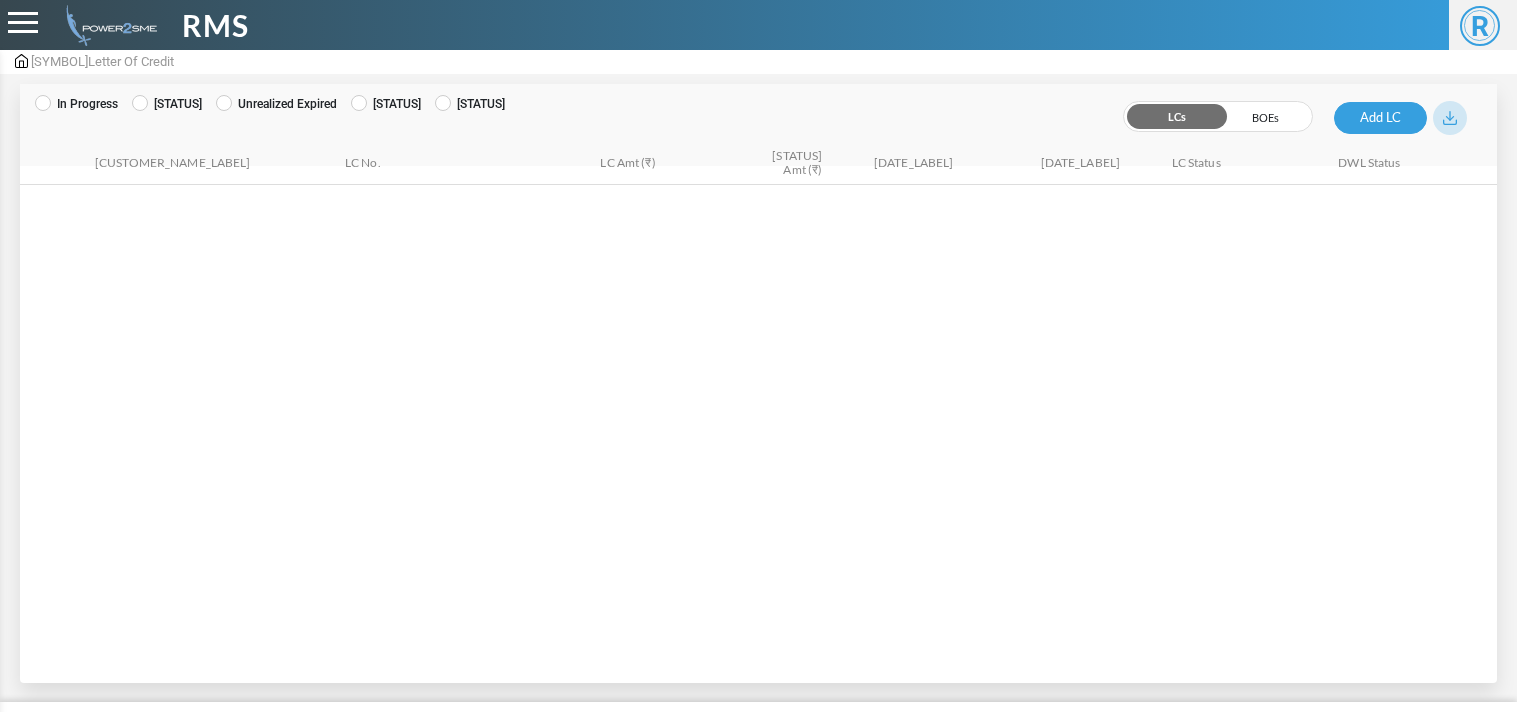 scroll, scrollTop: 0, scrollLeft: 0, axis: both 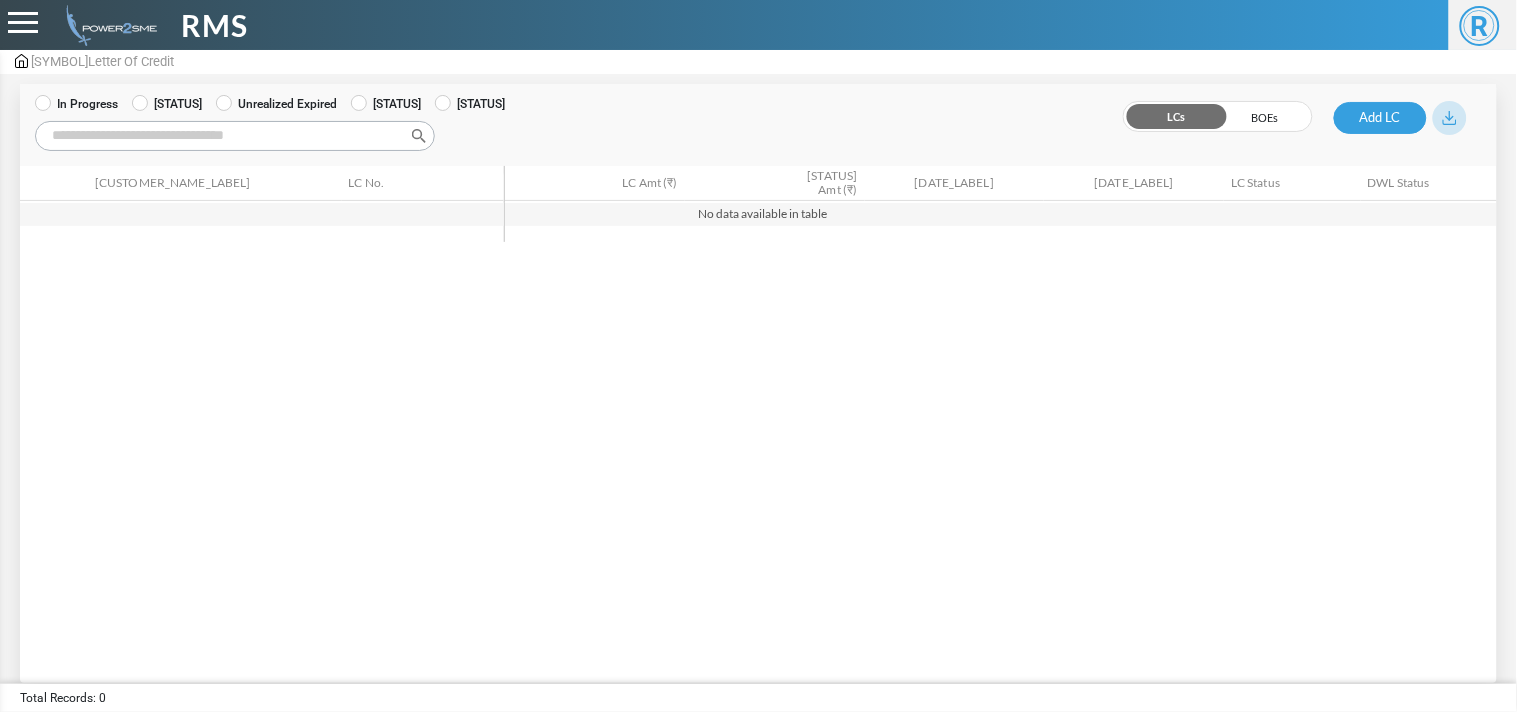 click on "[STATUS]" at bounding box center [167, 104] 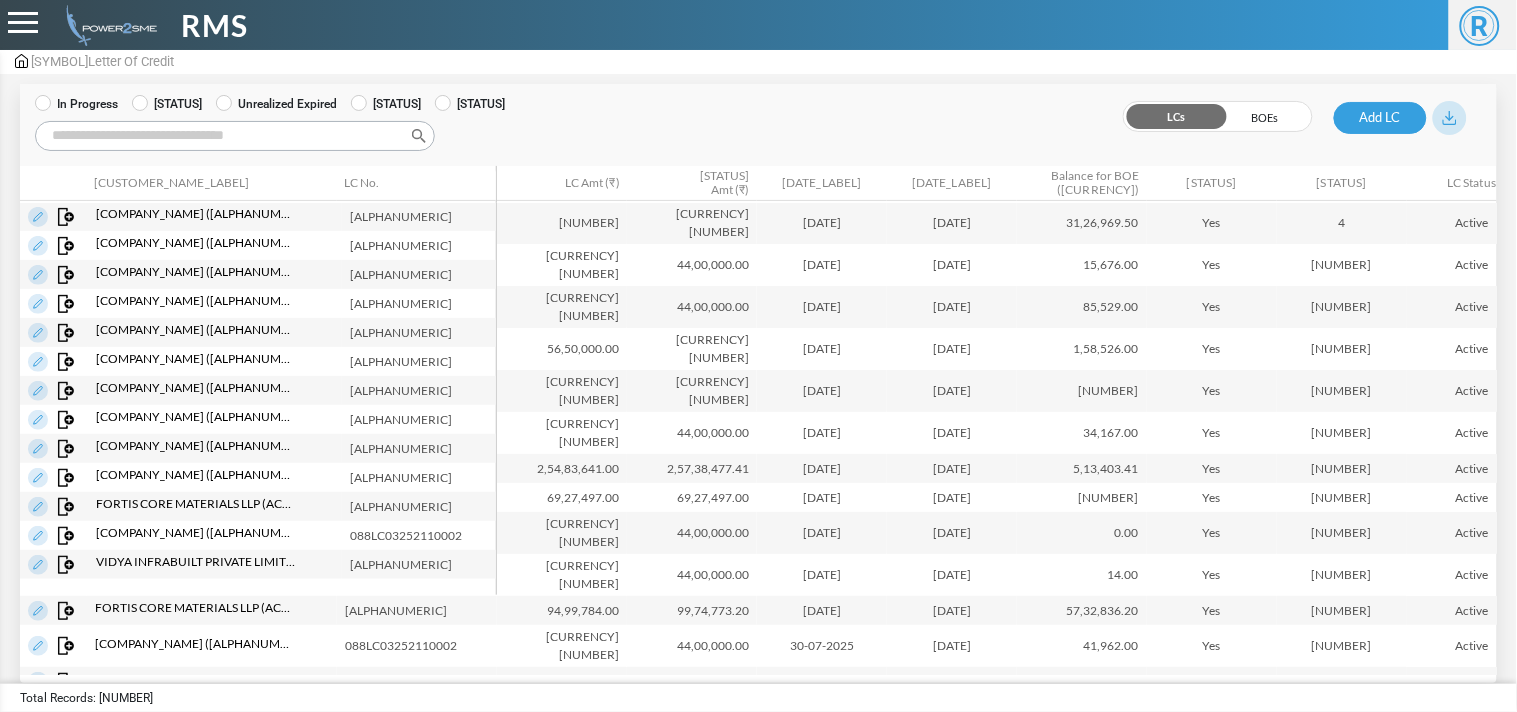 click on "Search:" at bounding box center [235, 136] 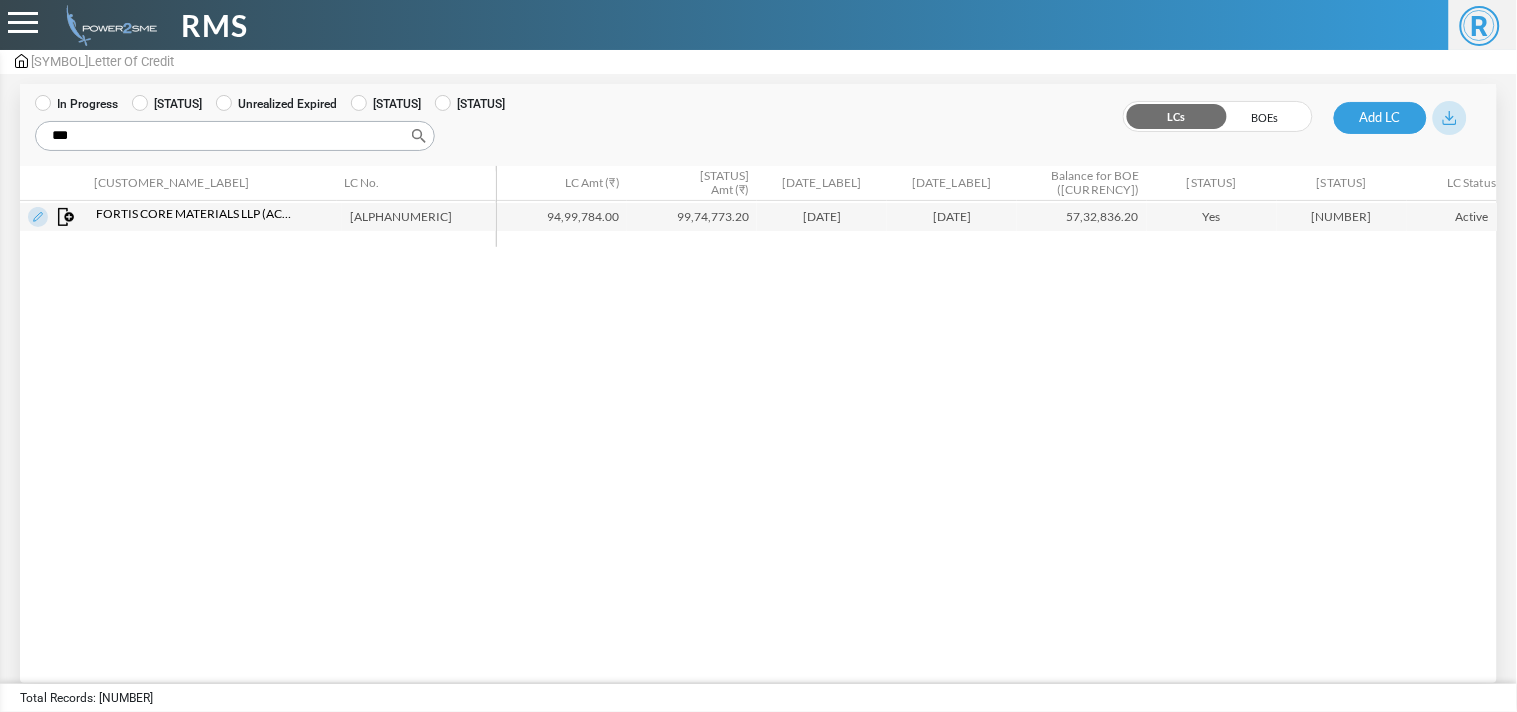 type on "***" 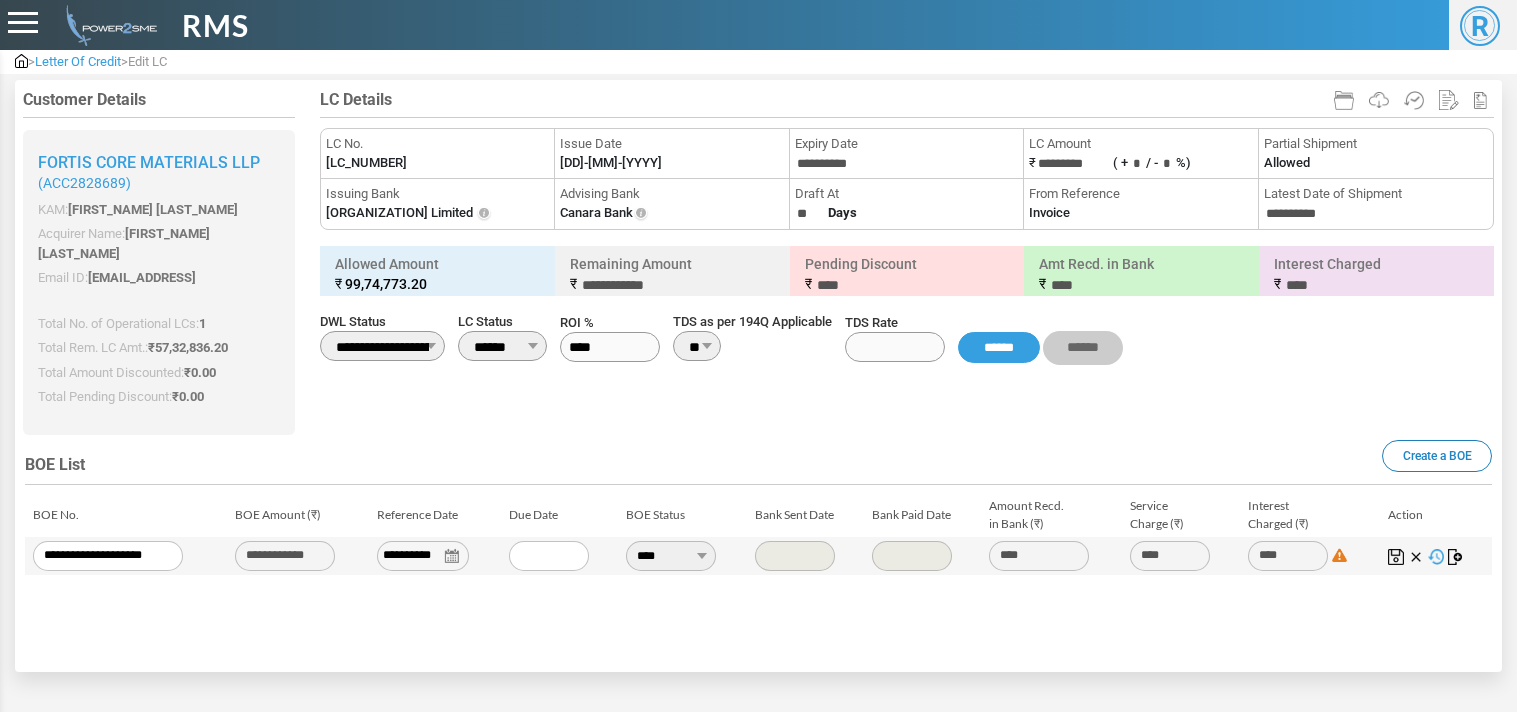 type on "**********" 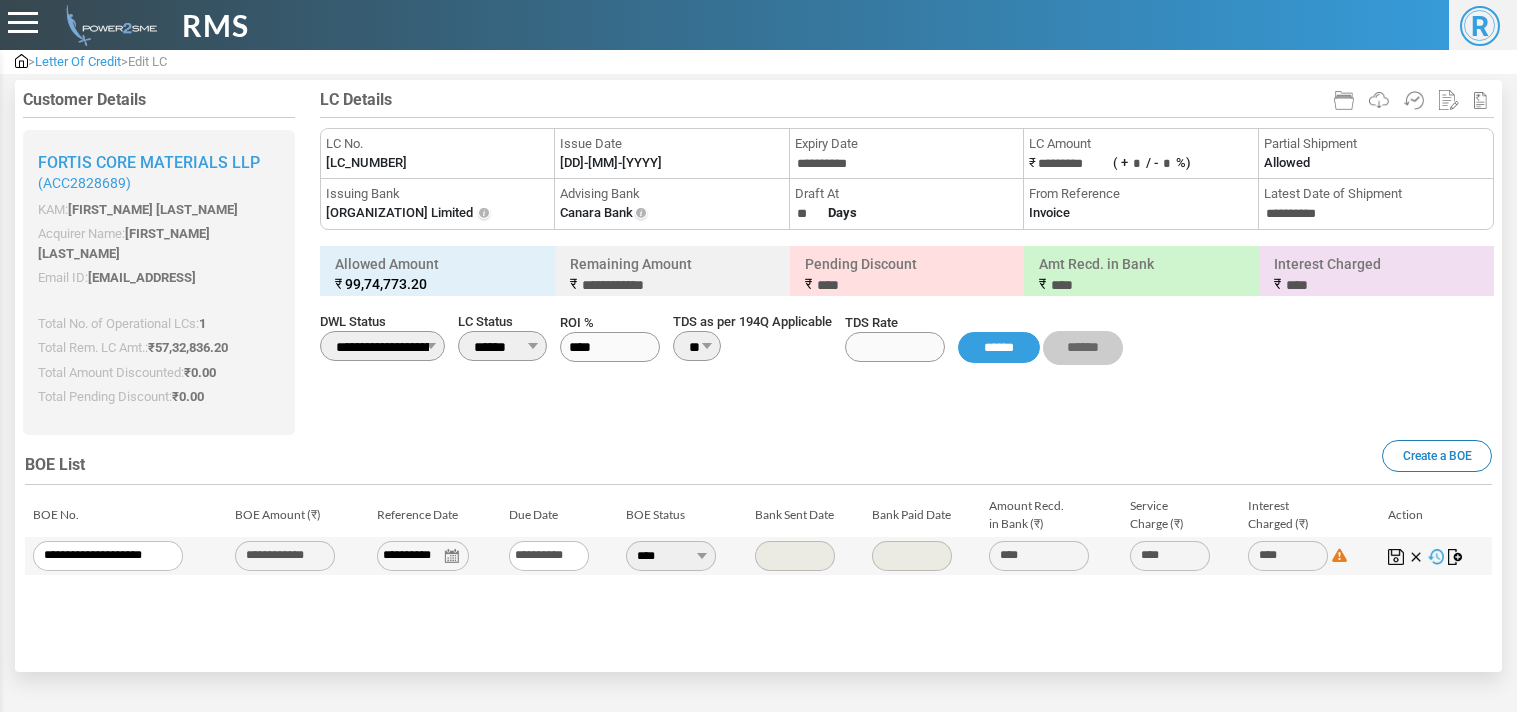 scroll, scrollTop: 0, scrollLeft: 0, axis: both 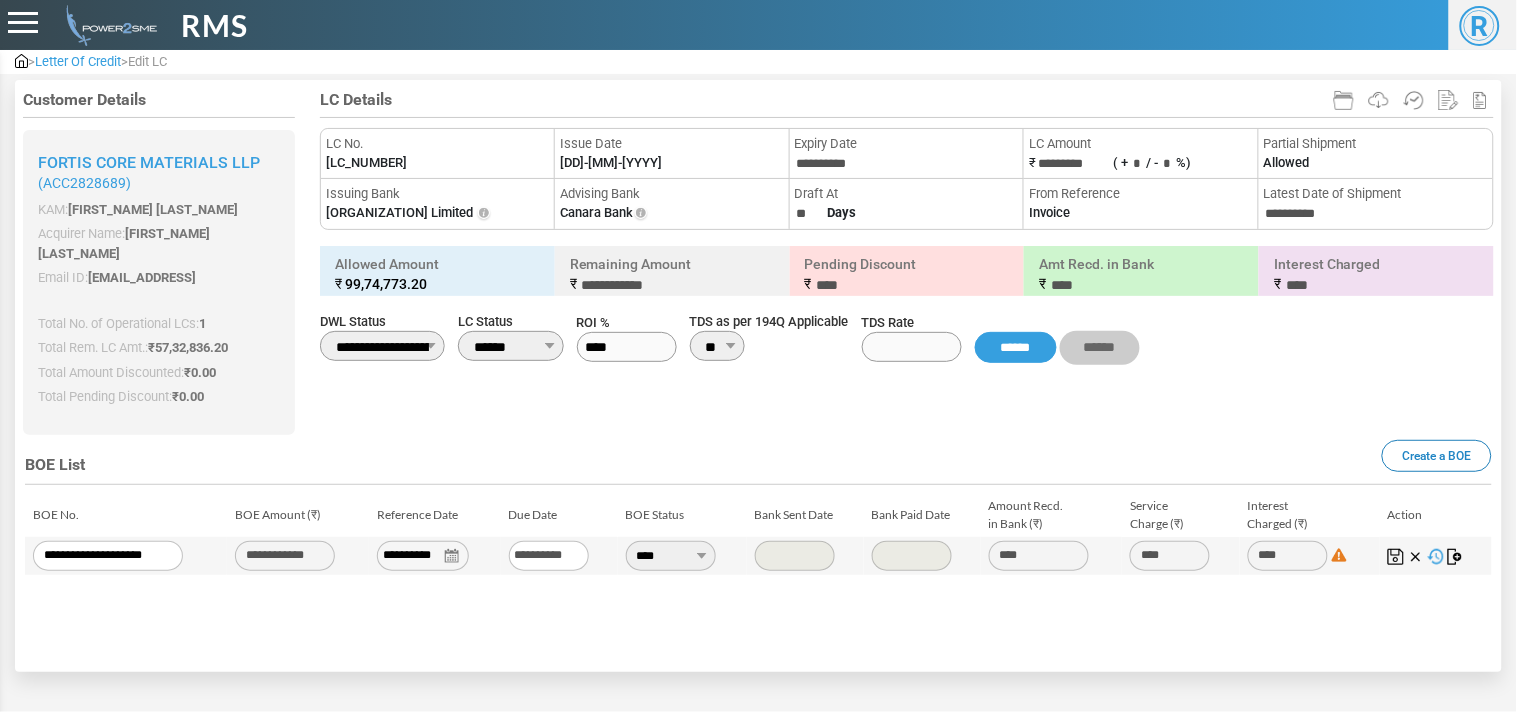 click at bounding box center (1456, 557) 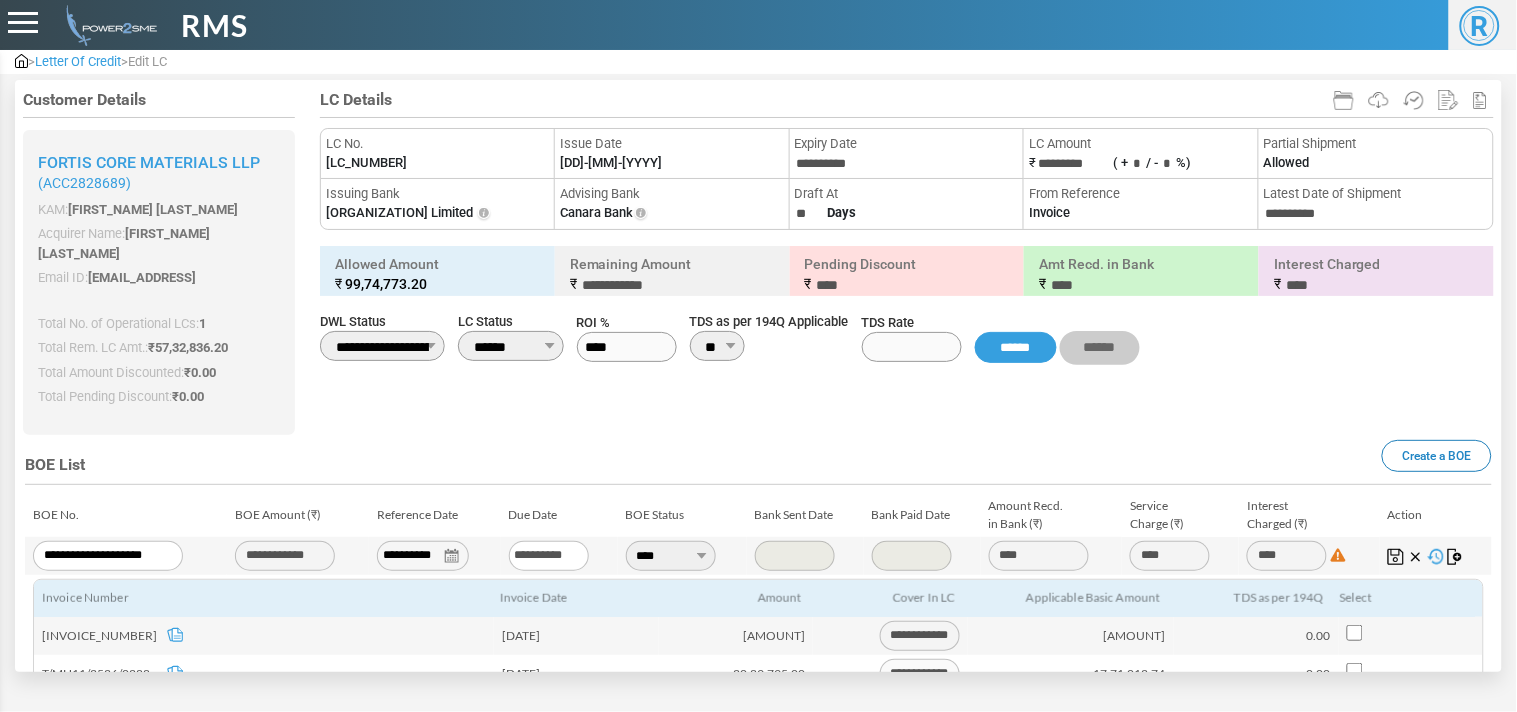scroll, scrollTop: 245, scrollLeft: 0, axis: vertical 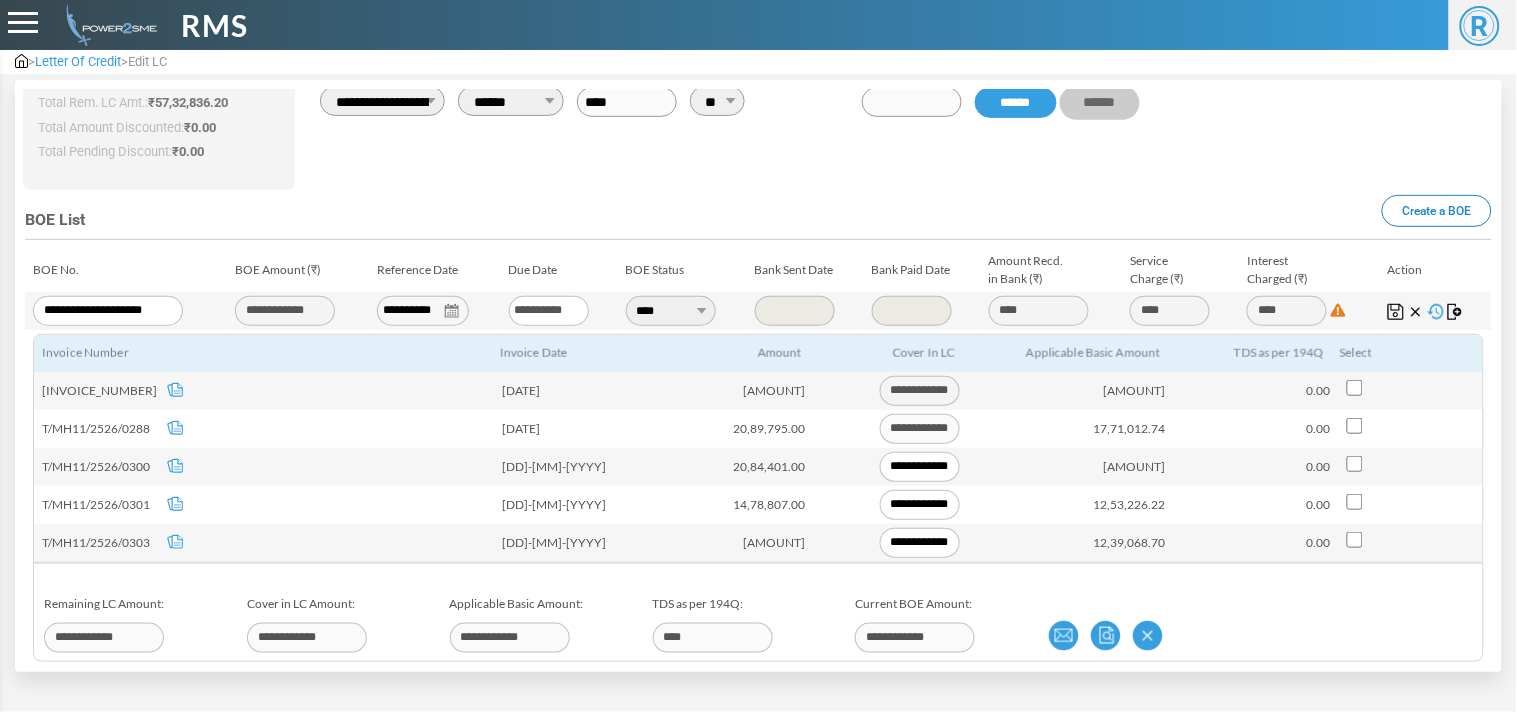 click at bounding box center [1411, 467] 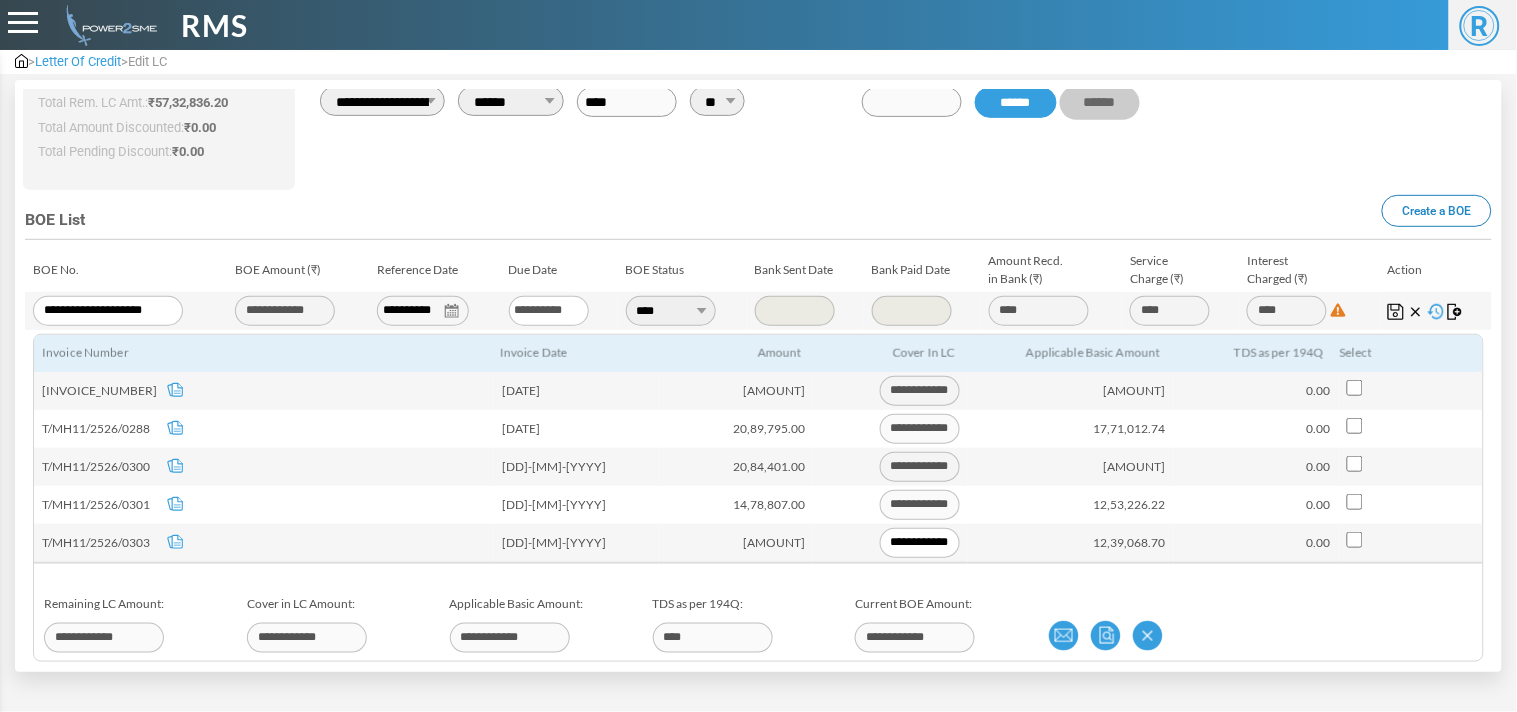 type on "**********" 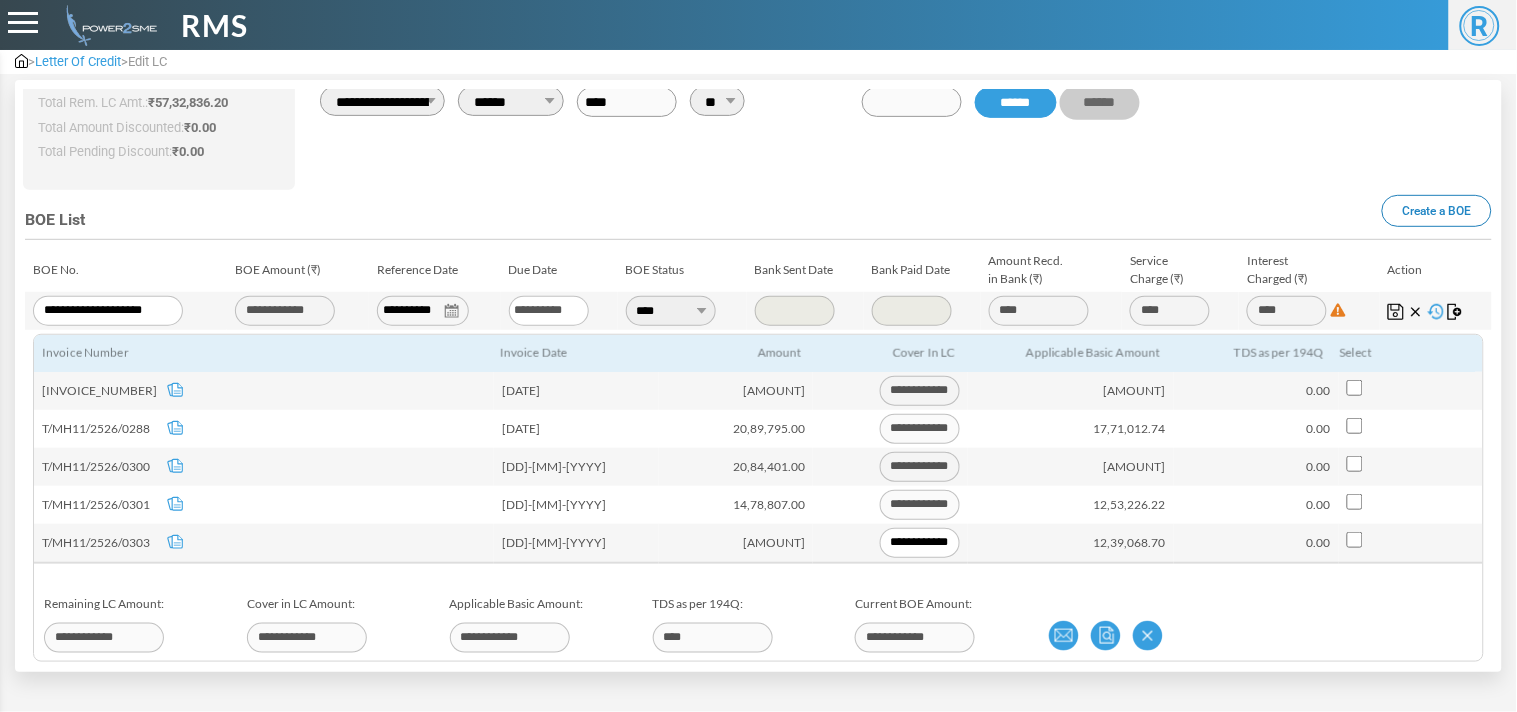 type on "**********" 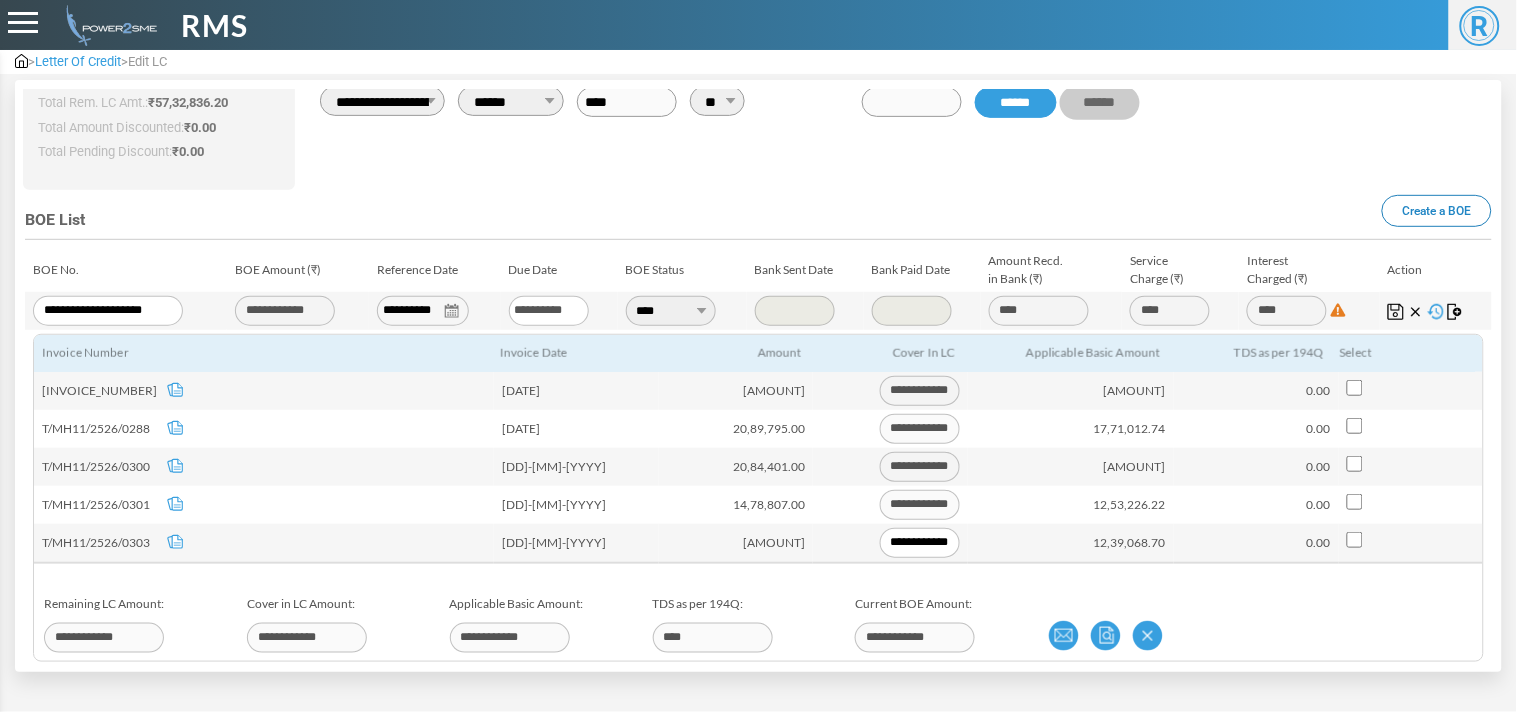 type on "**********" 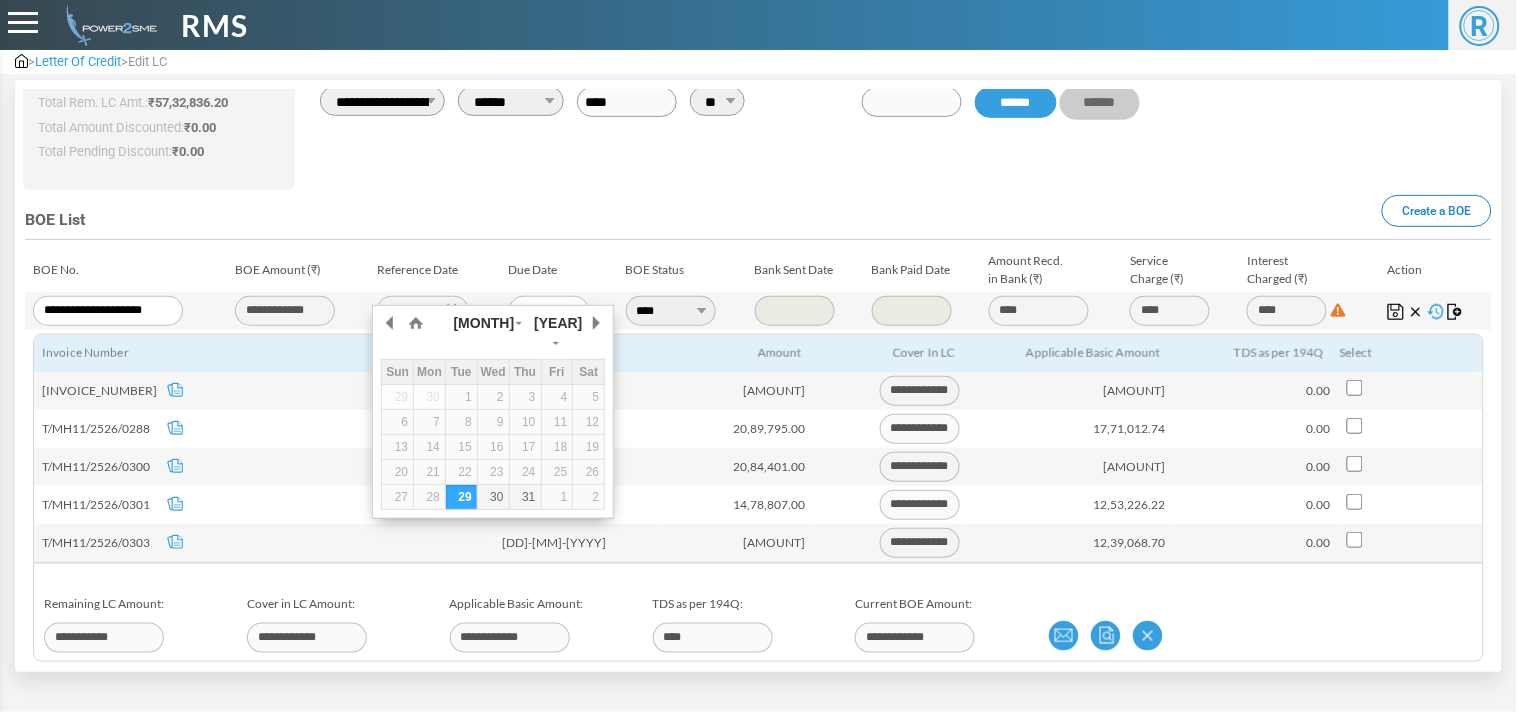 click on "**********" at bounding box center (423, 311) 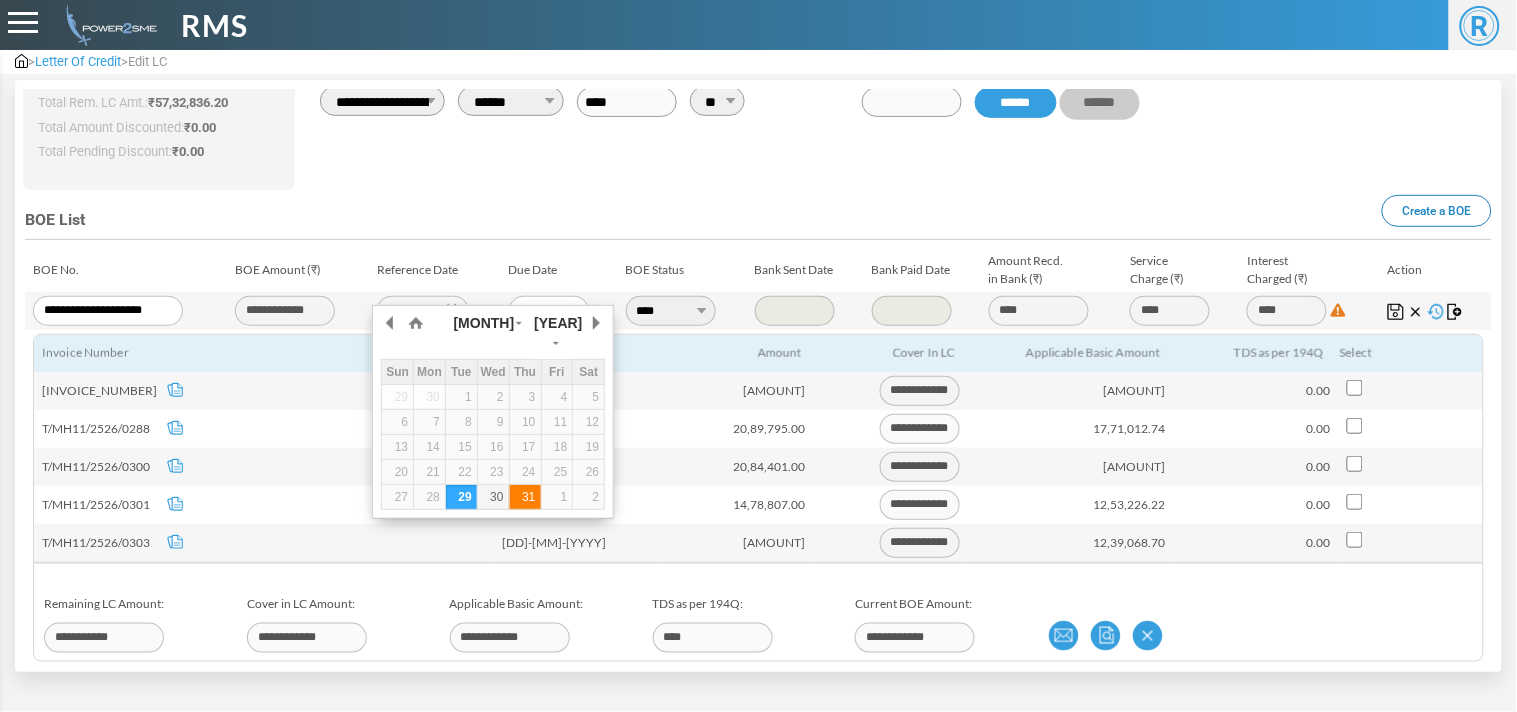click on "31" at bounding box center (525, 497) 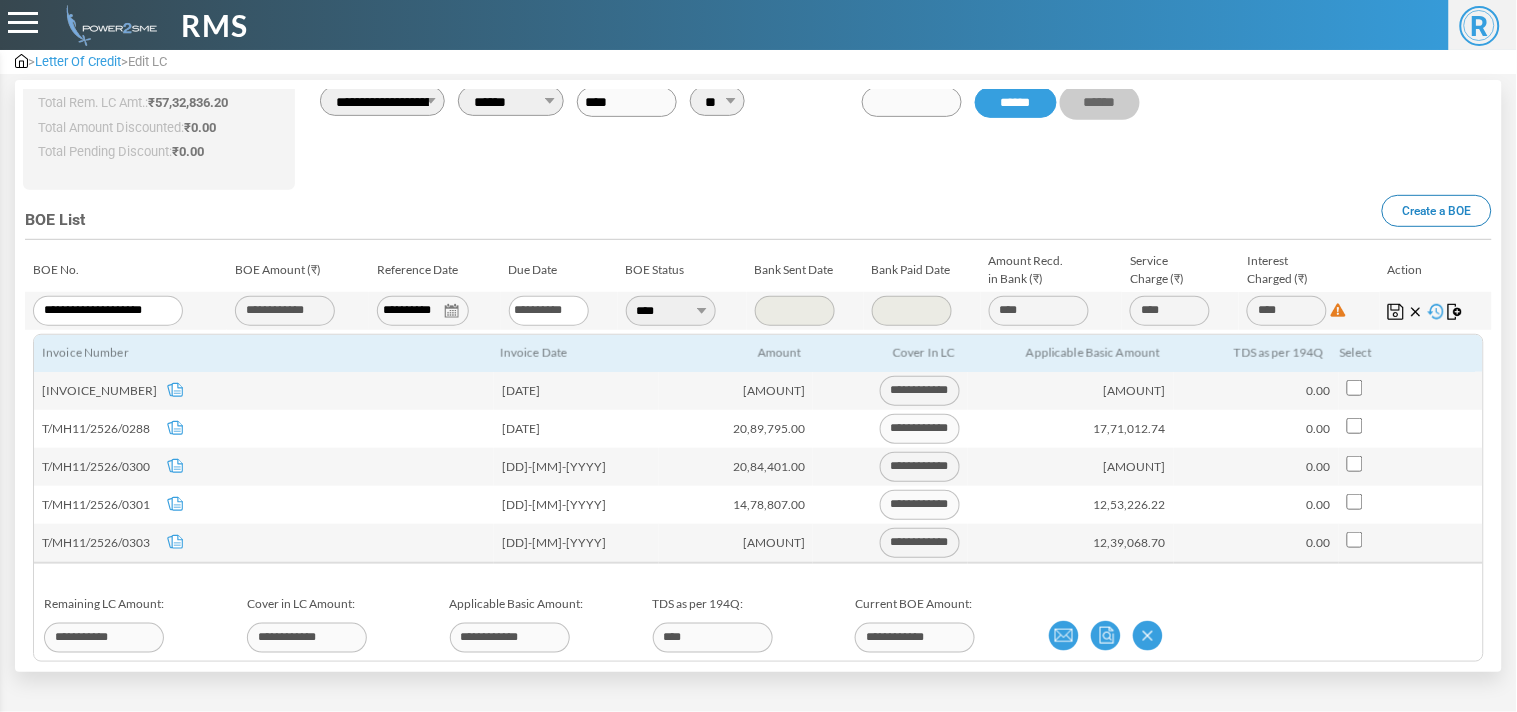 click on "12,53,226.22" at bounding box center [1071, 505] 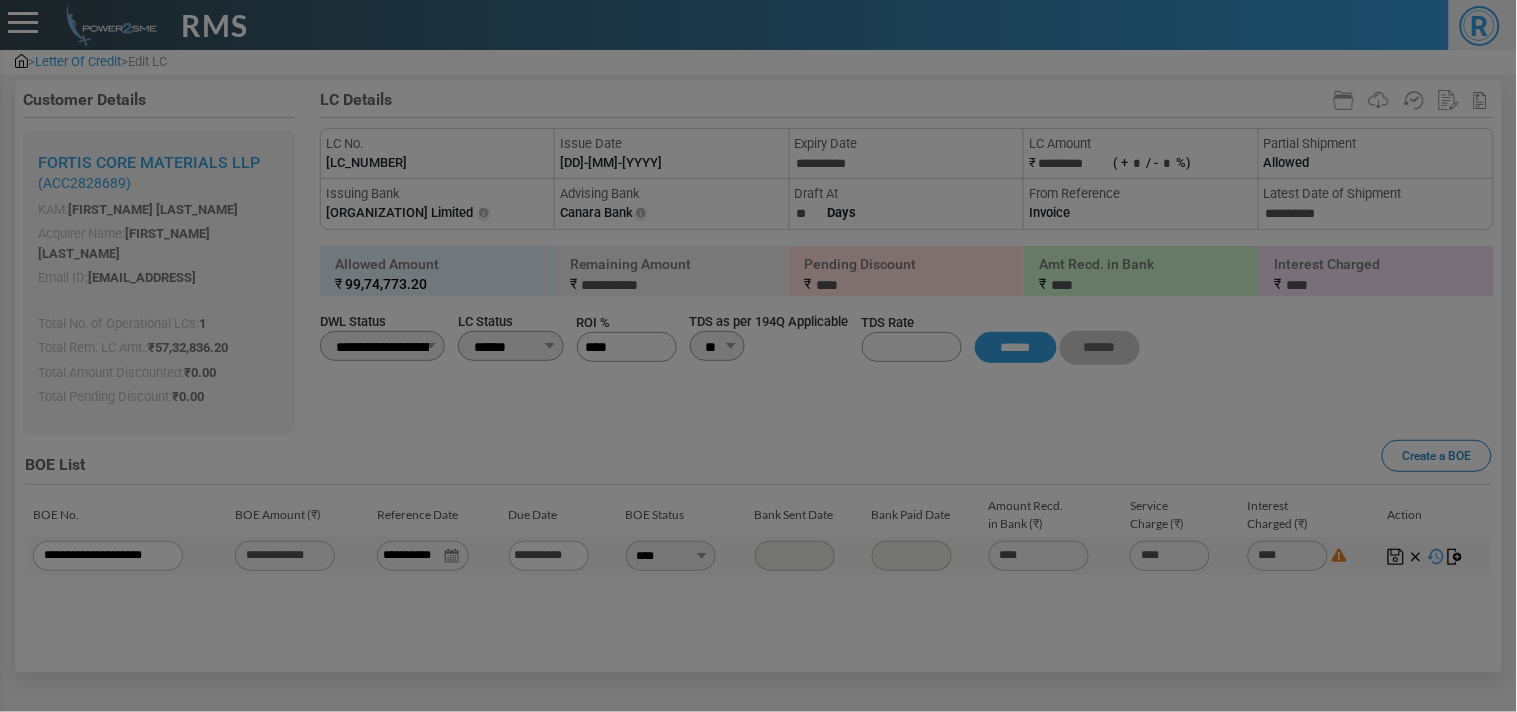 scroll, scrollTop: 0, scrollLeft: 0, axis: both 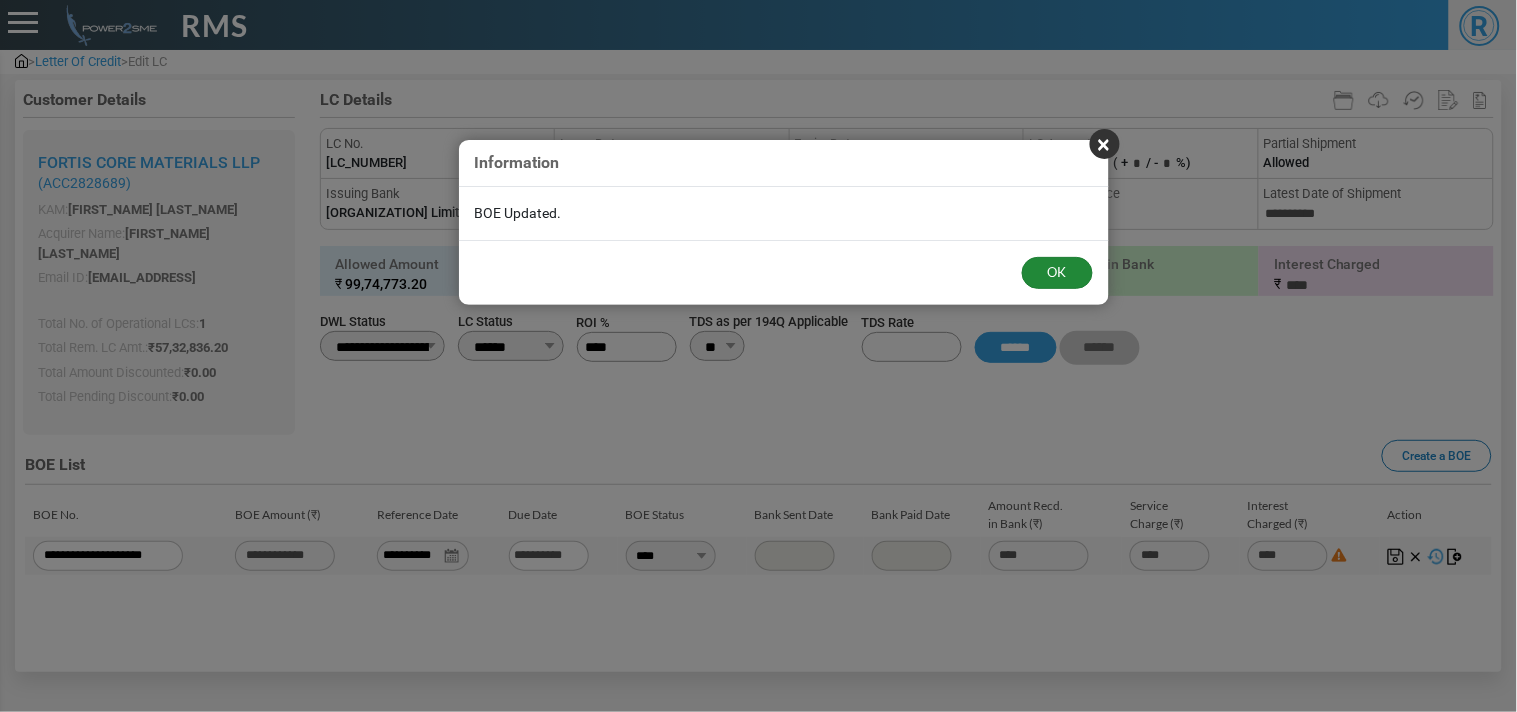 click on "OK" at bounding box center [1057, 273] 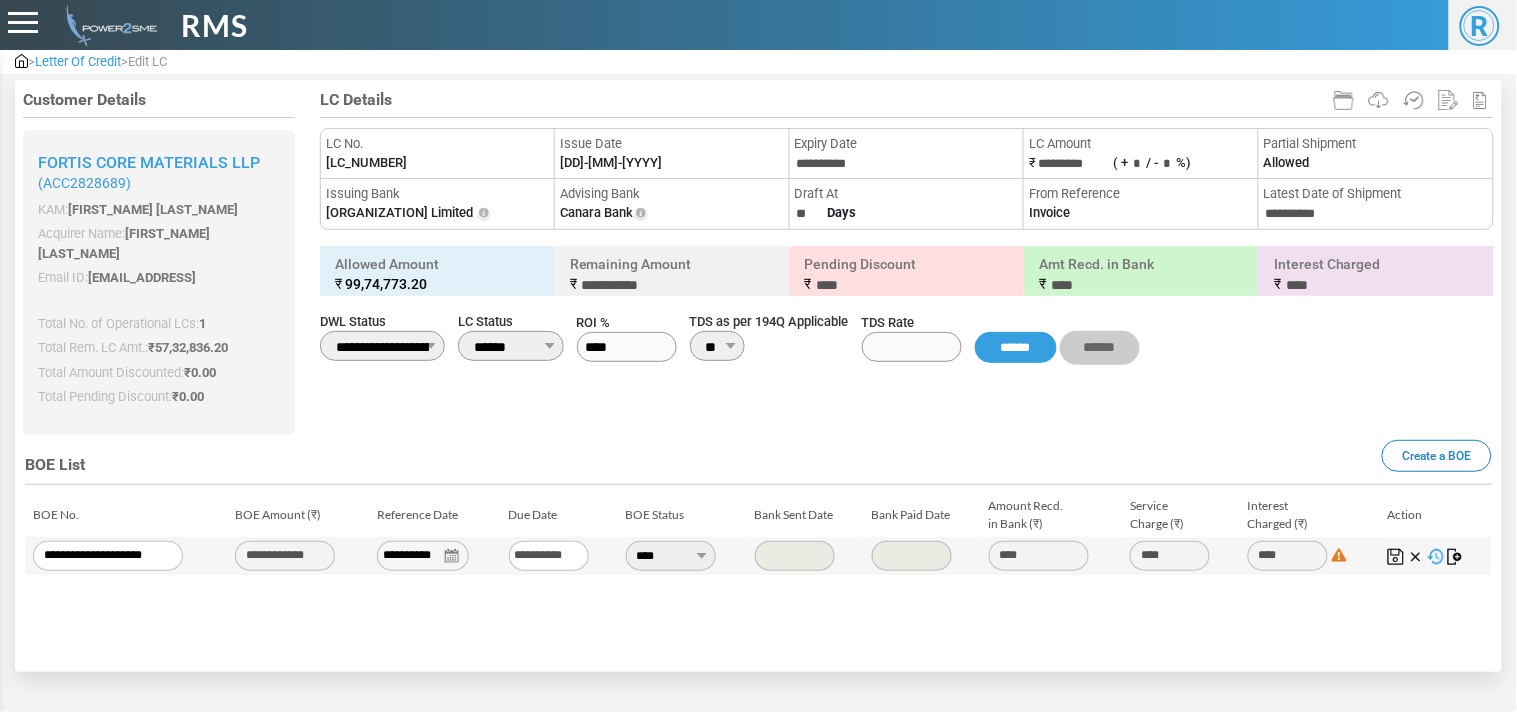 click on "0281NILC0005526" at bounding box center [366, 163] 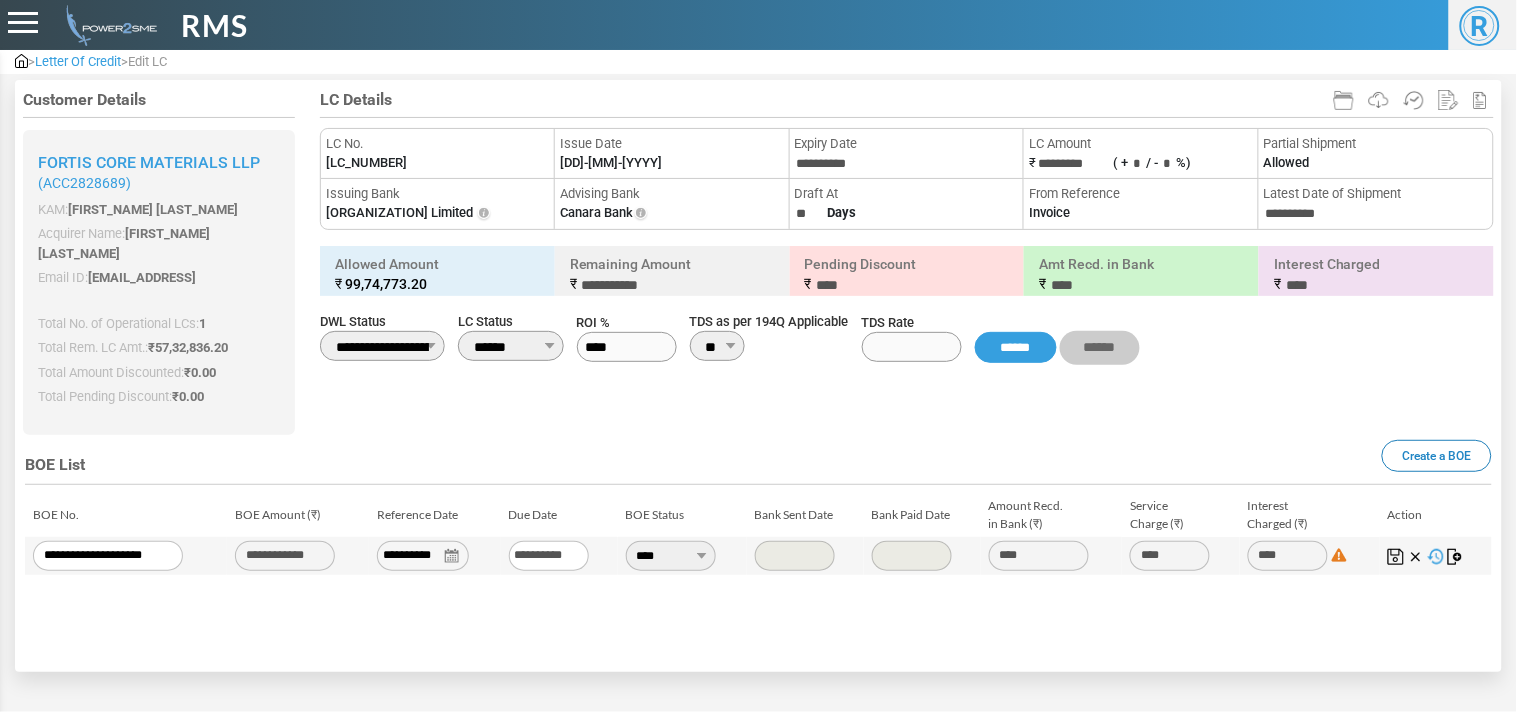click at bounding box center [1456, 557] 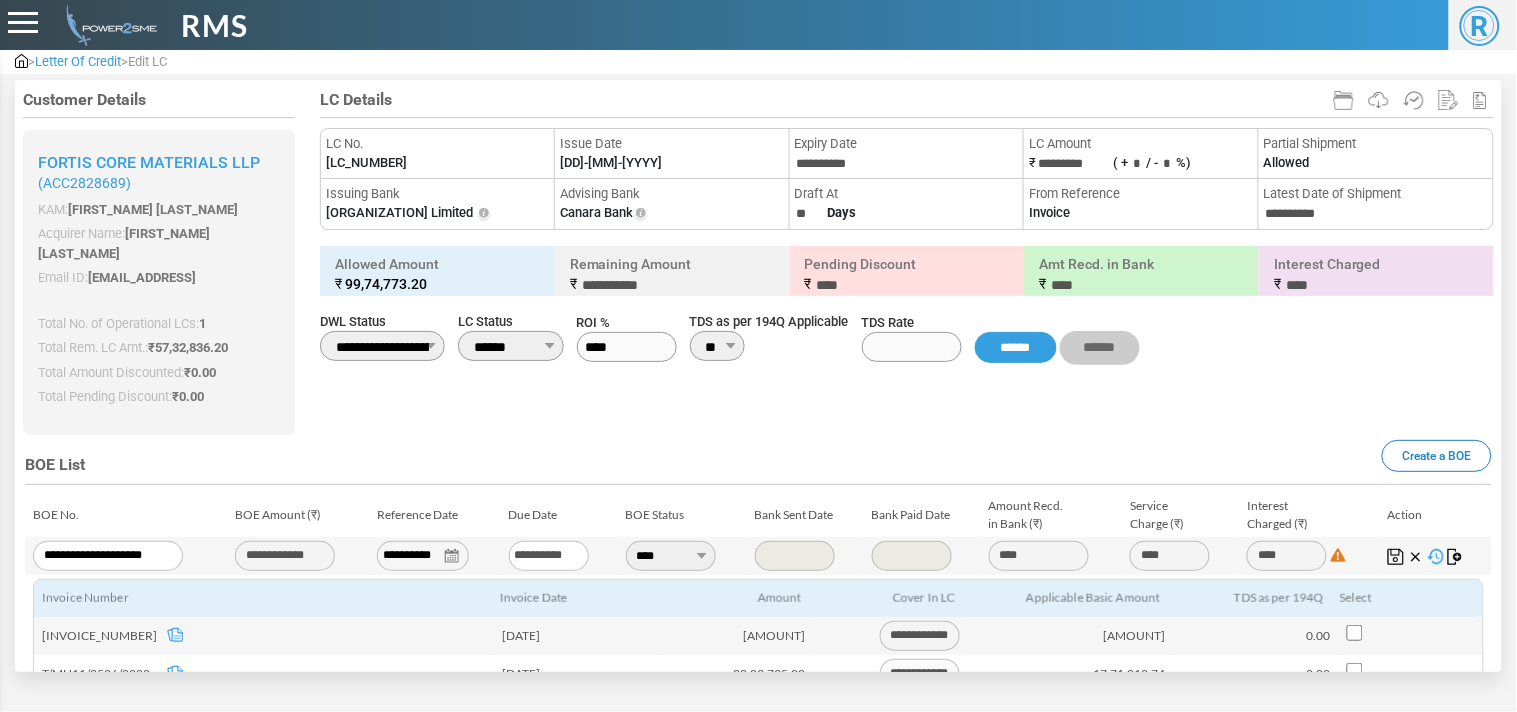 scroll, scrollTop: 245, scrollLeft: 0, axis: vertical 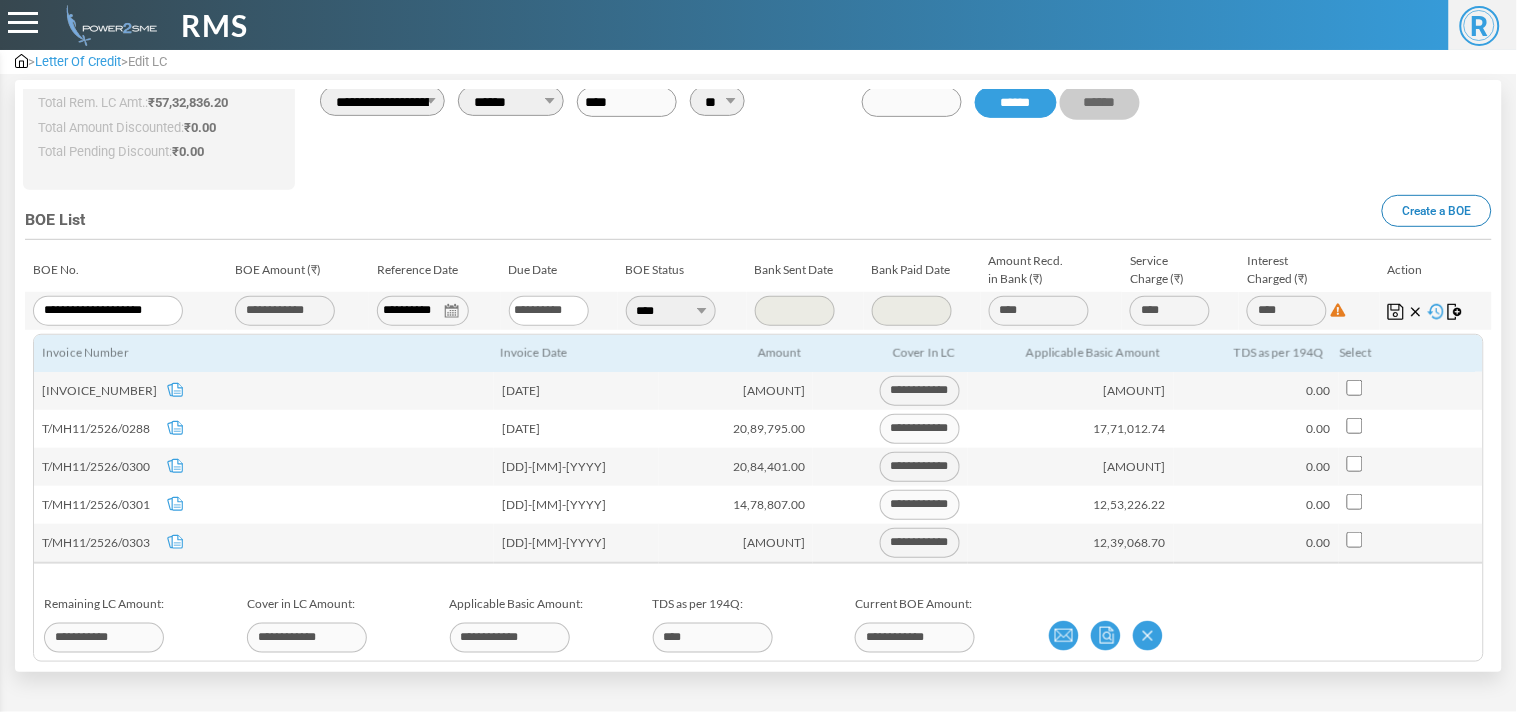 click on "Preview CL    Preview BOE   Close" at bounding box center (1265, 636) 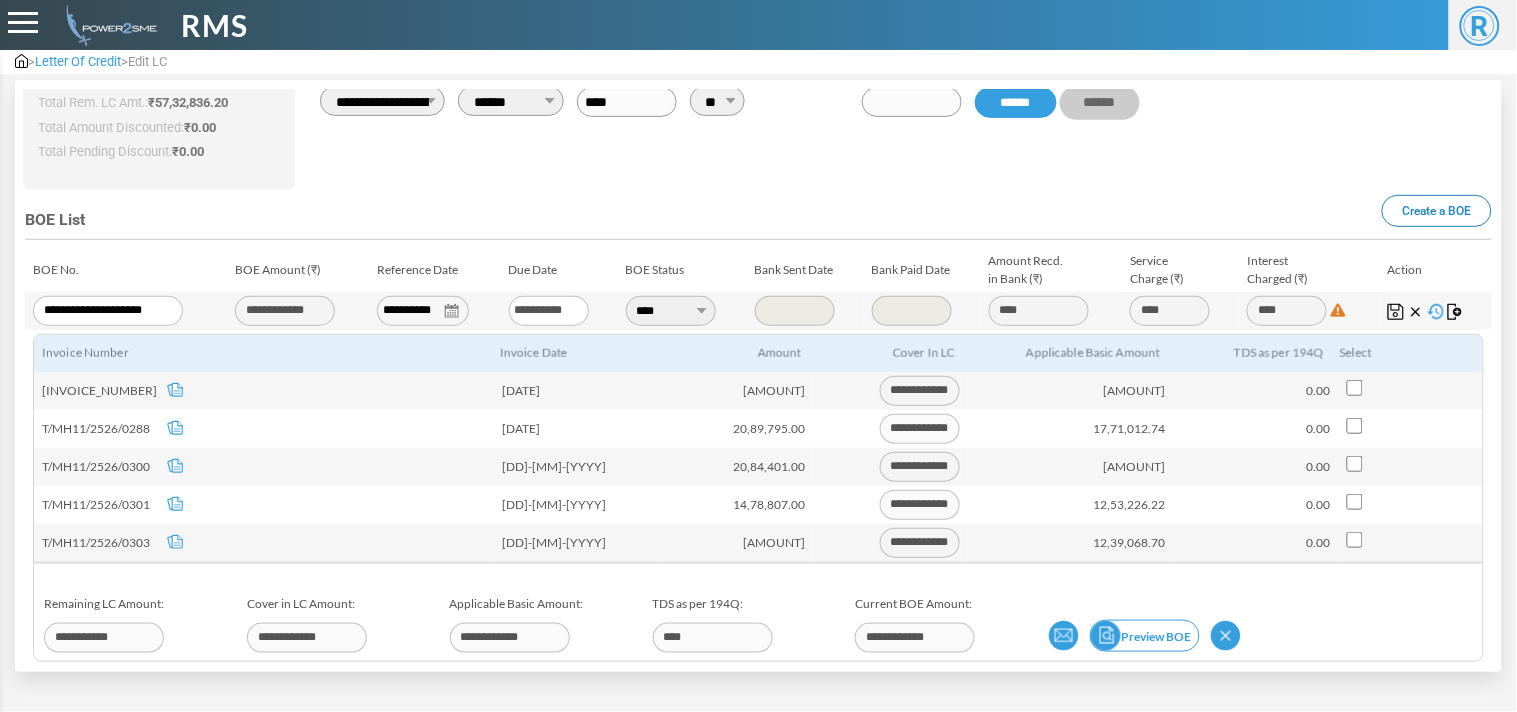 click at bounding box center [1106, 636] 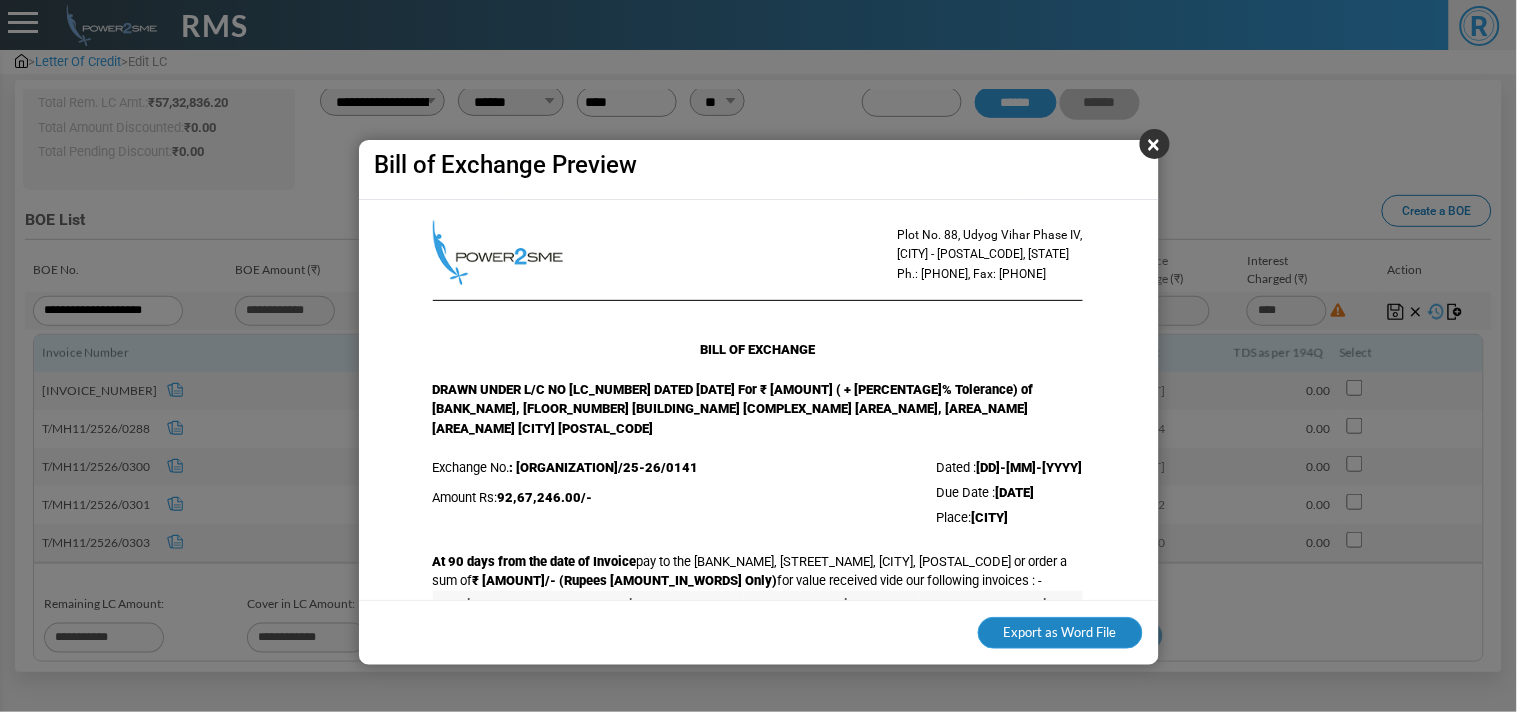 click on "Export
as Word File" at bounding box center (1060, 633) 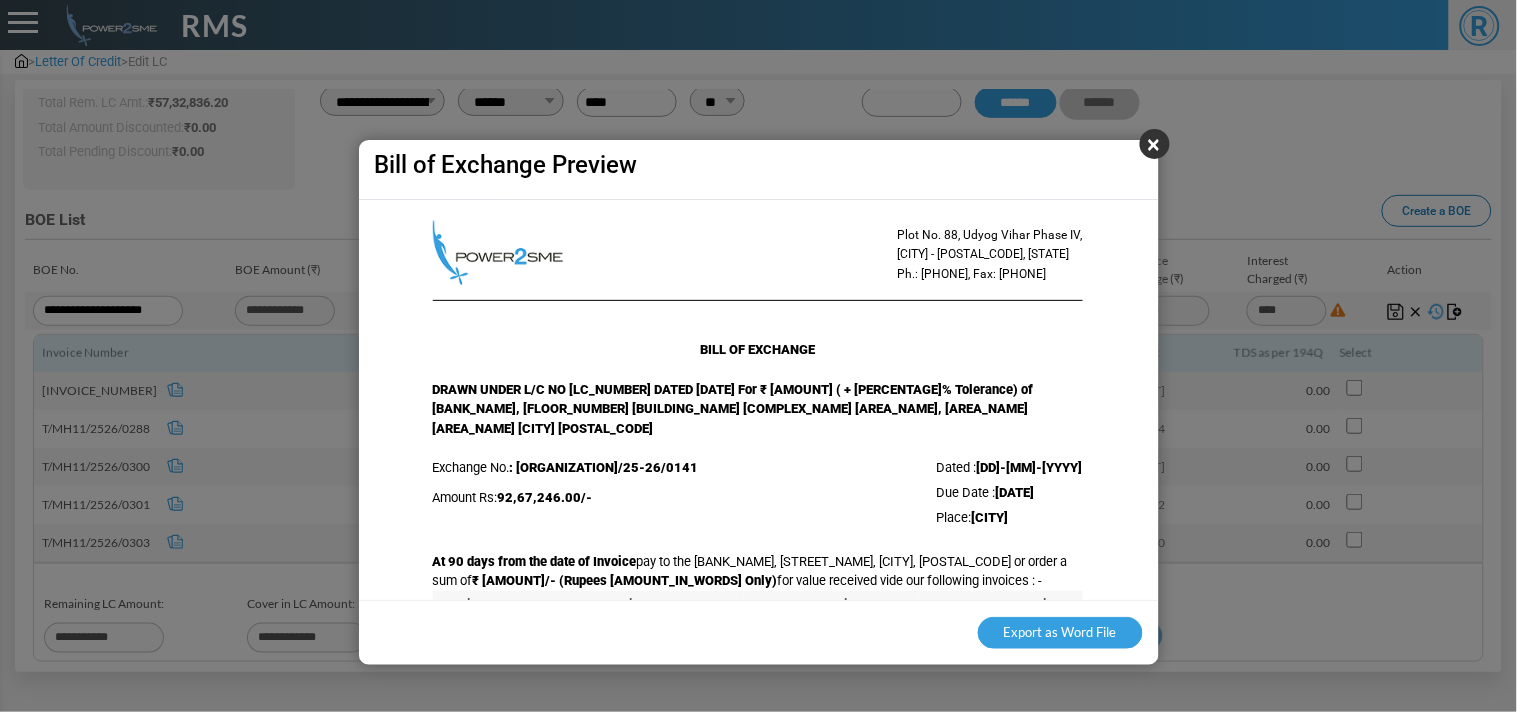 click on "×" at bounding box center [1155, 144] 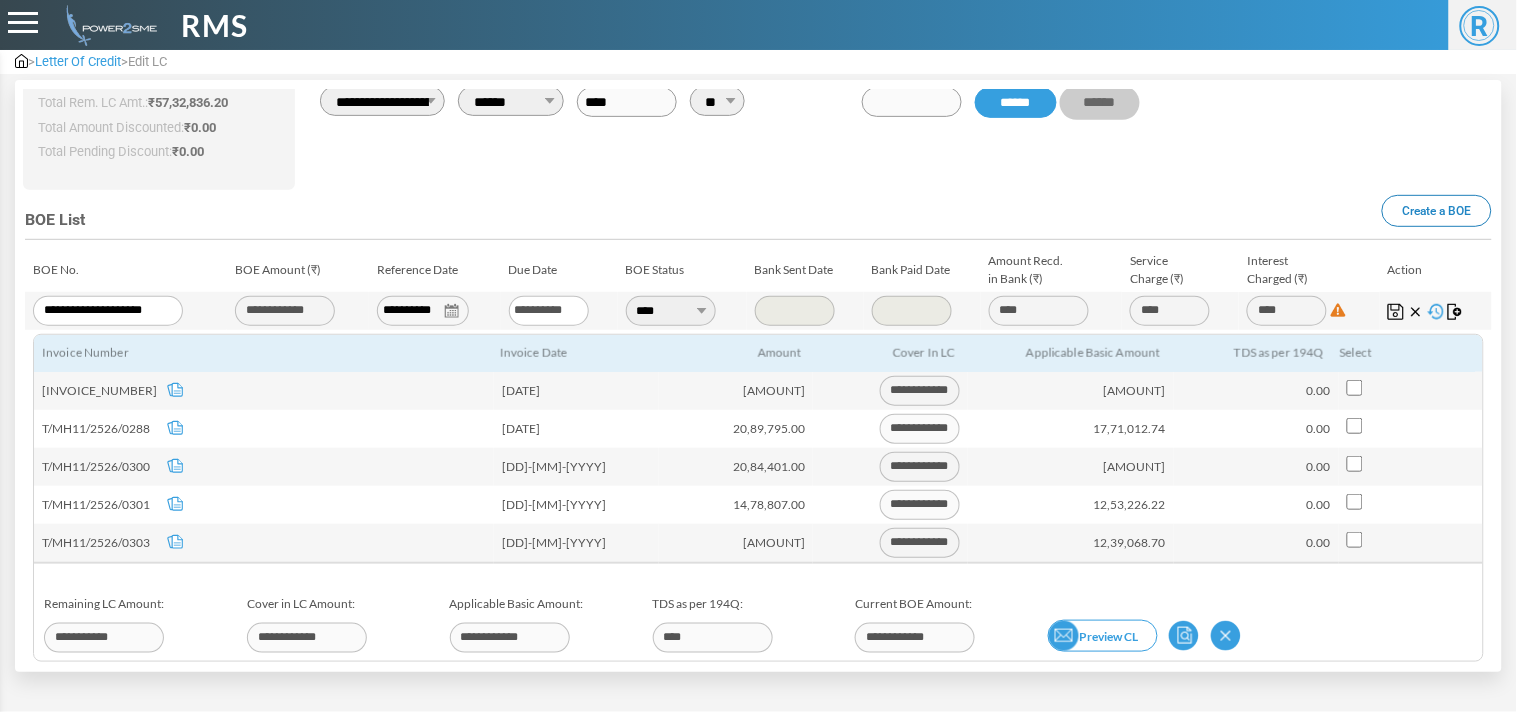 click at bounding box center (1064, 636) 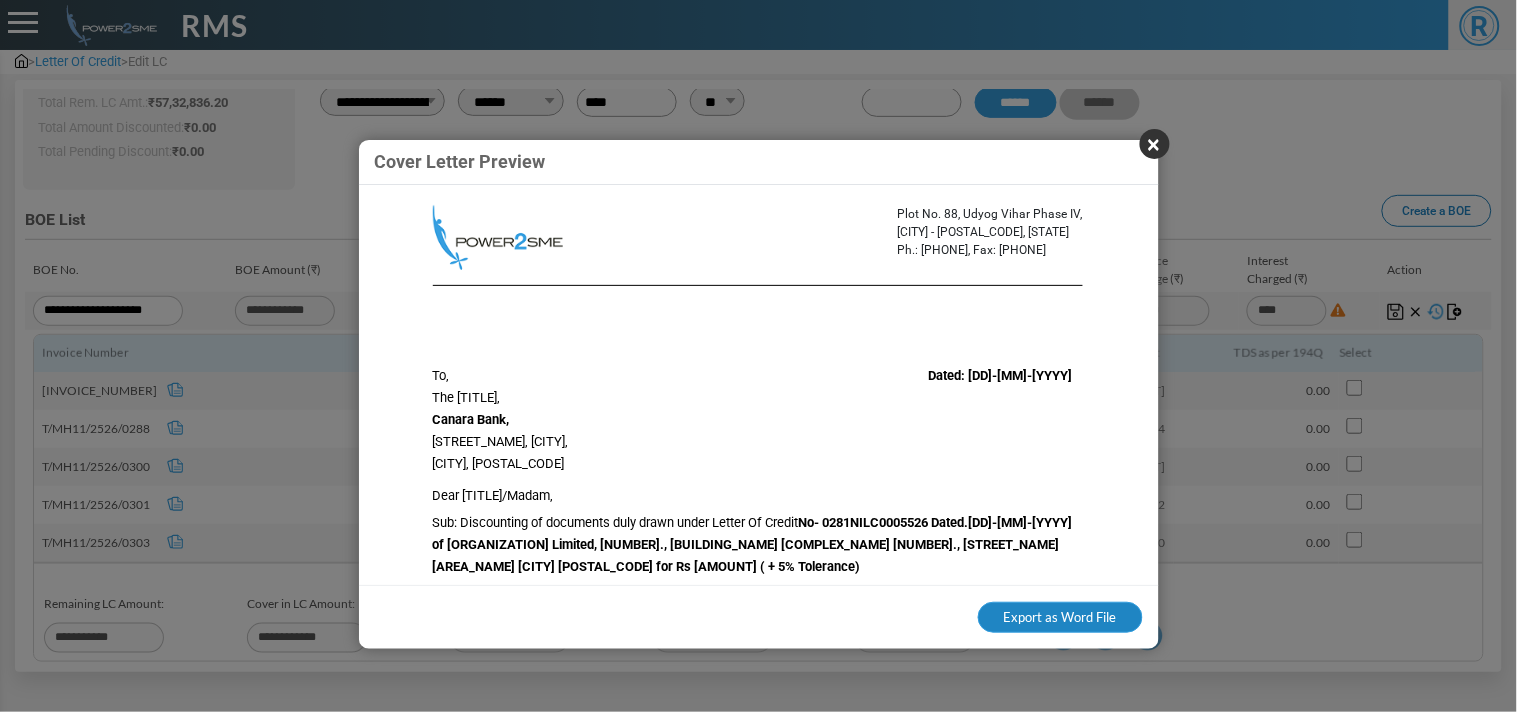 click on "Export
as Word File" at bounding box center [1060, 618] 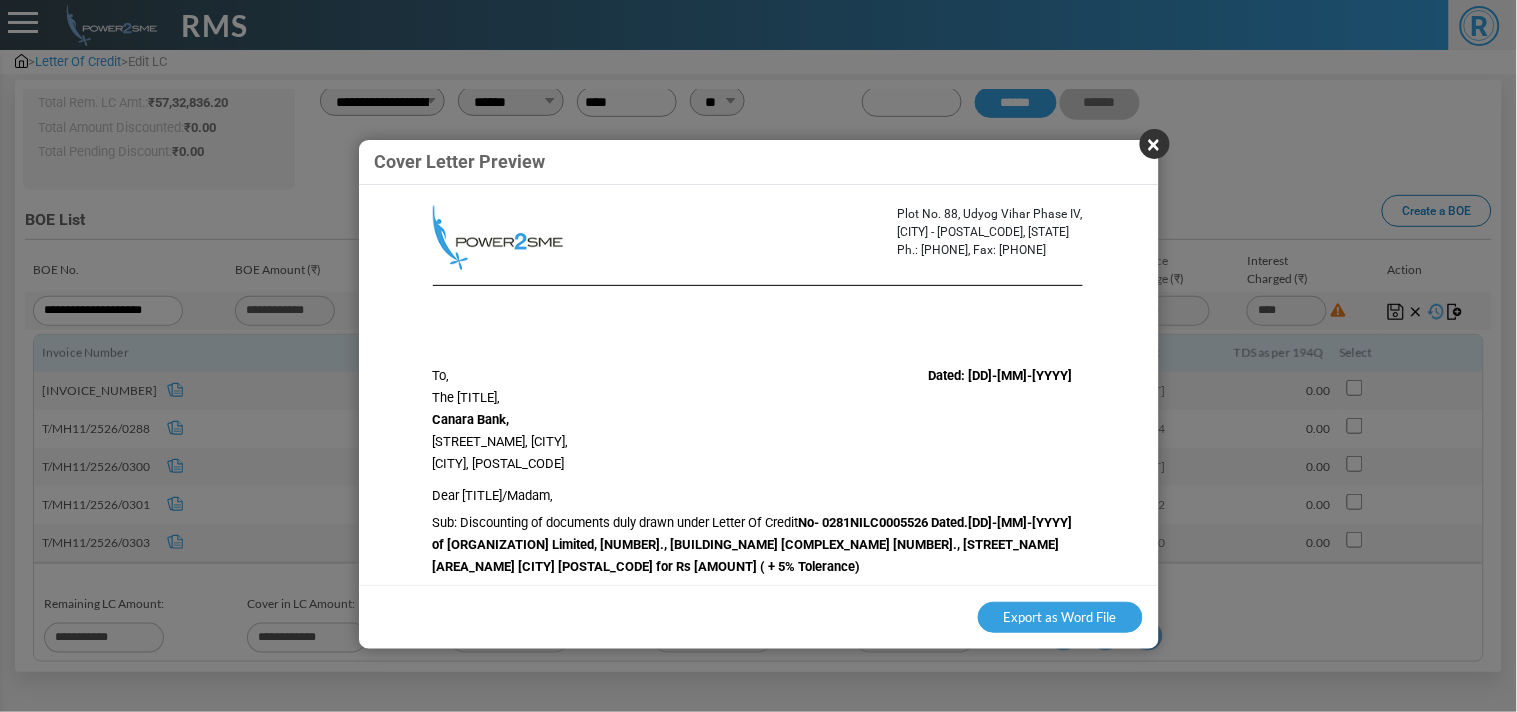 click on "×" at bounding box center [1155, 144] 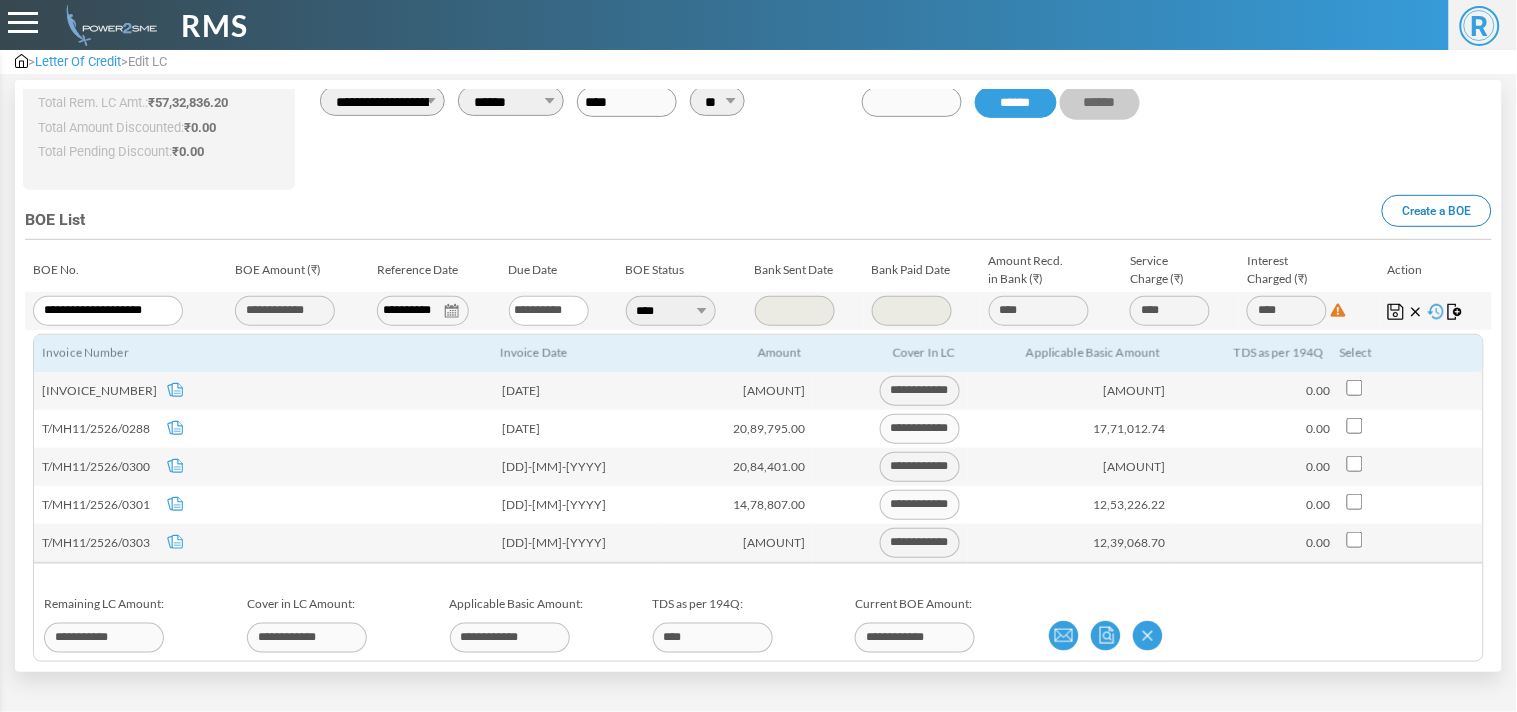 scroll, scrollTop: 0, scrollLeft: 0, axis: both 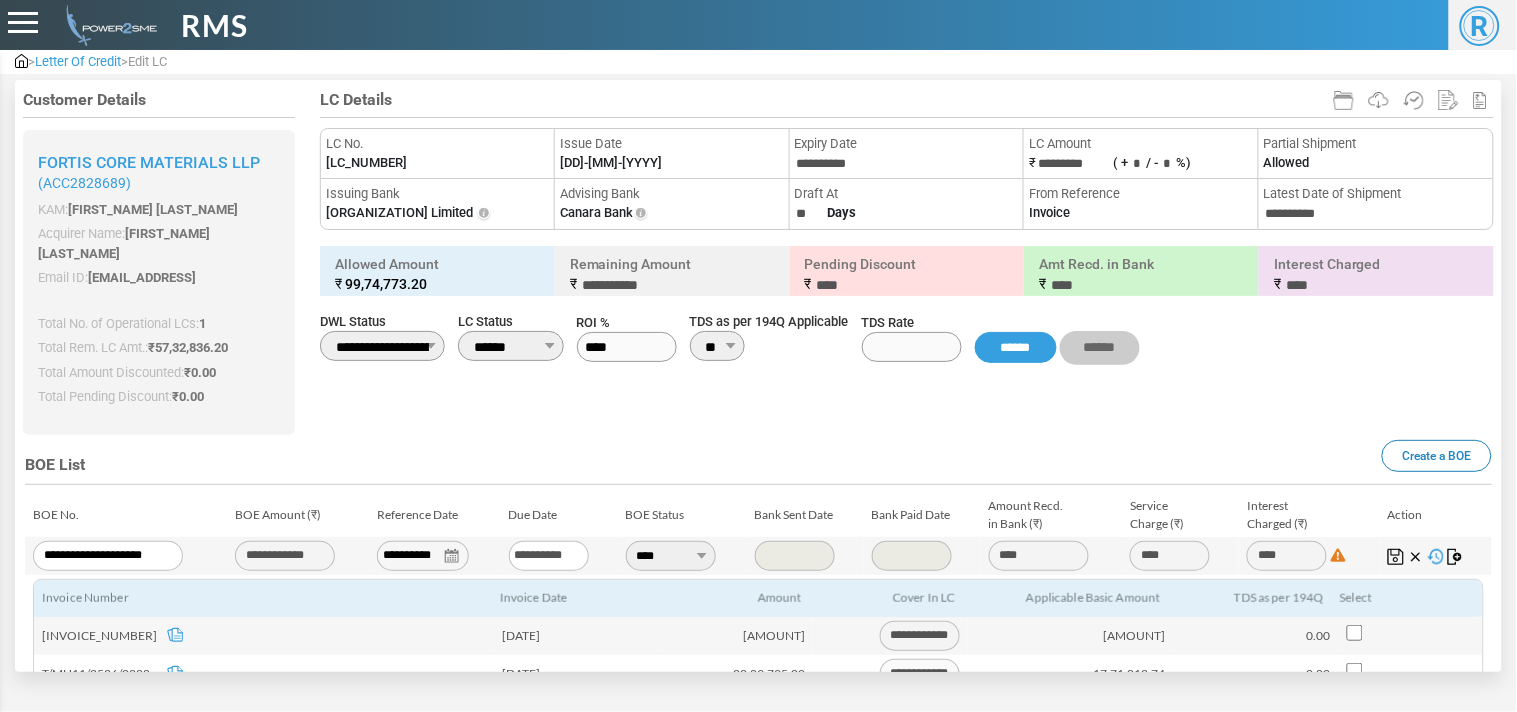 click at bounding box center (21, 61) 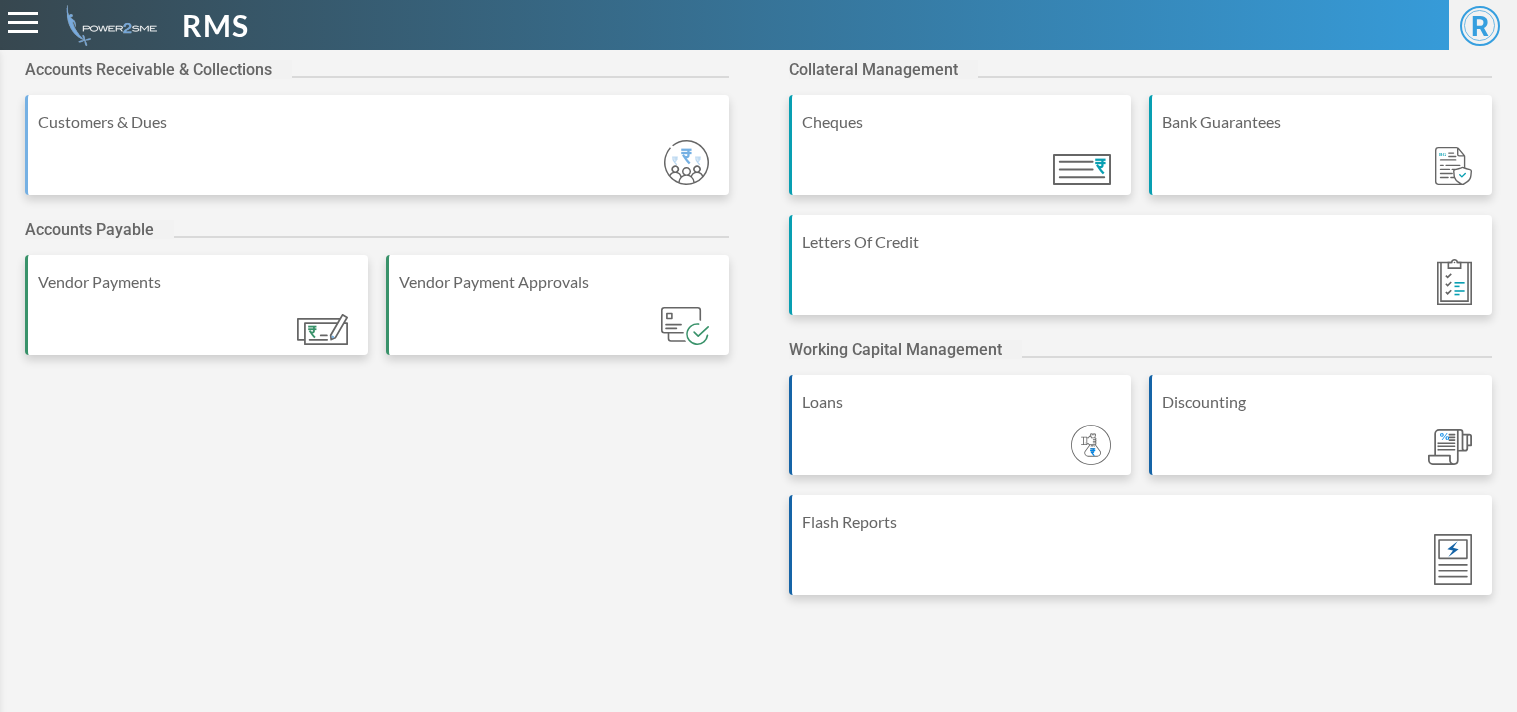 scroll, scrollTop: 0, scrollLeft: 0, axis: both 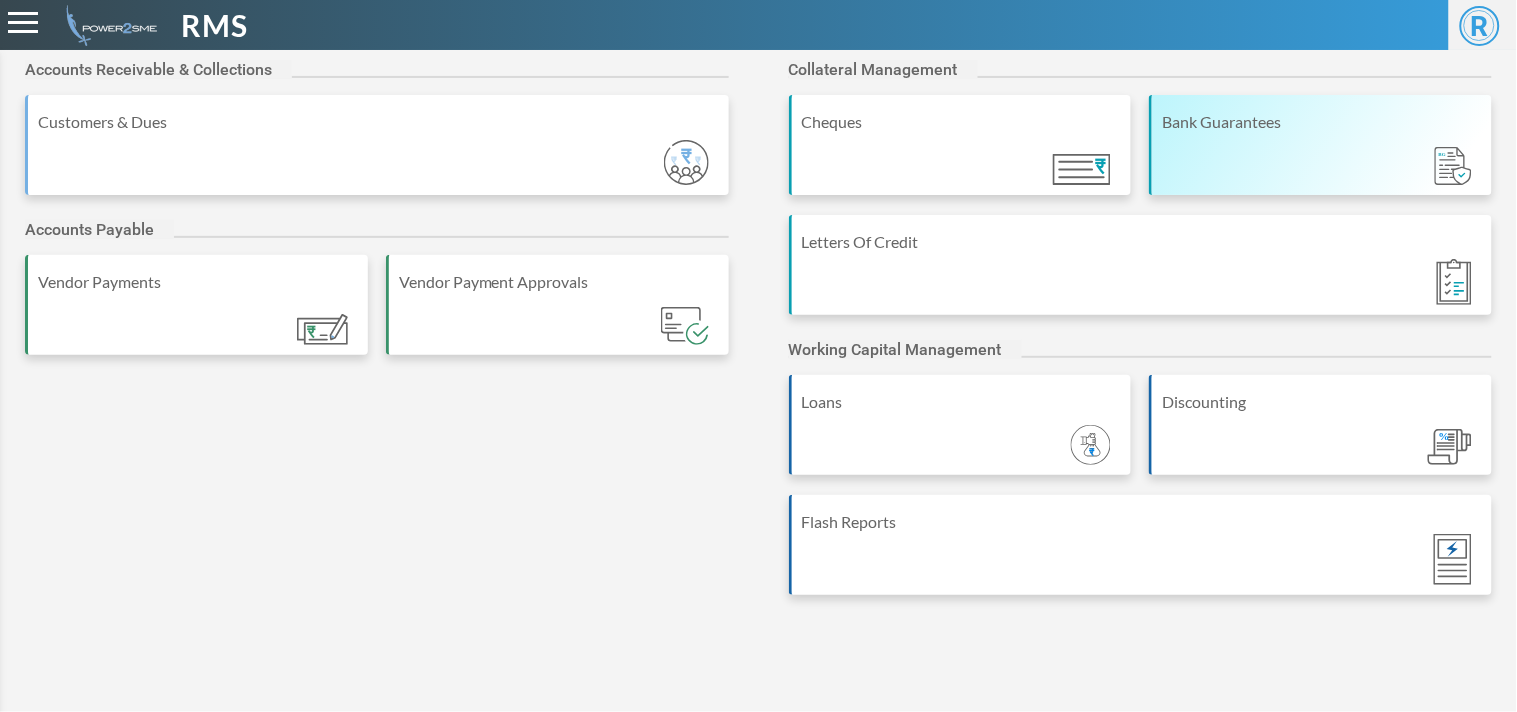 click on "Bank Guarantees" at bounding box center [1322, 122] 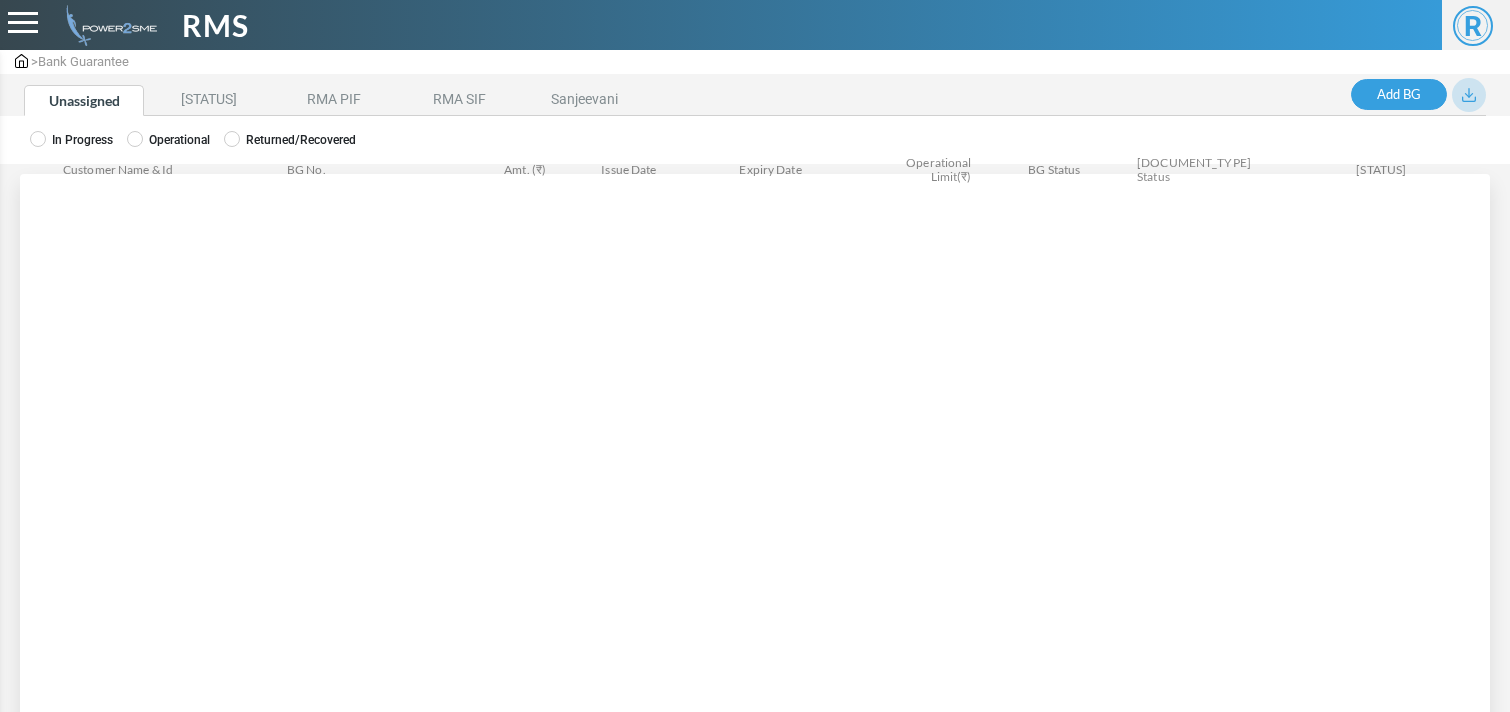 scroll, scrollTop: 0, scrollLeft: 0, axis: both 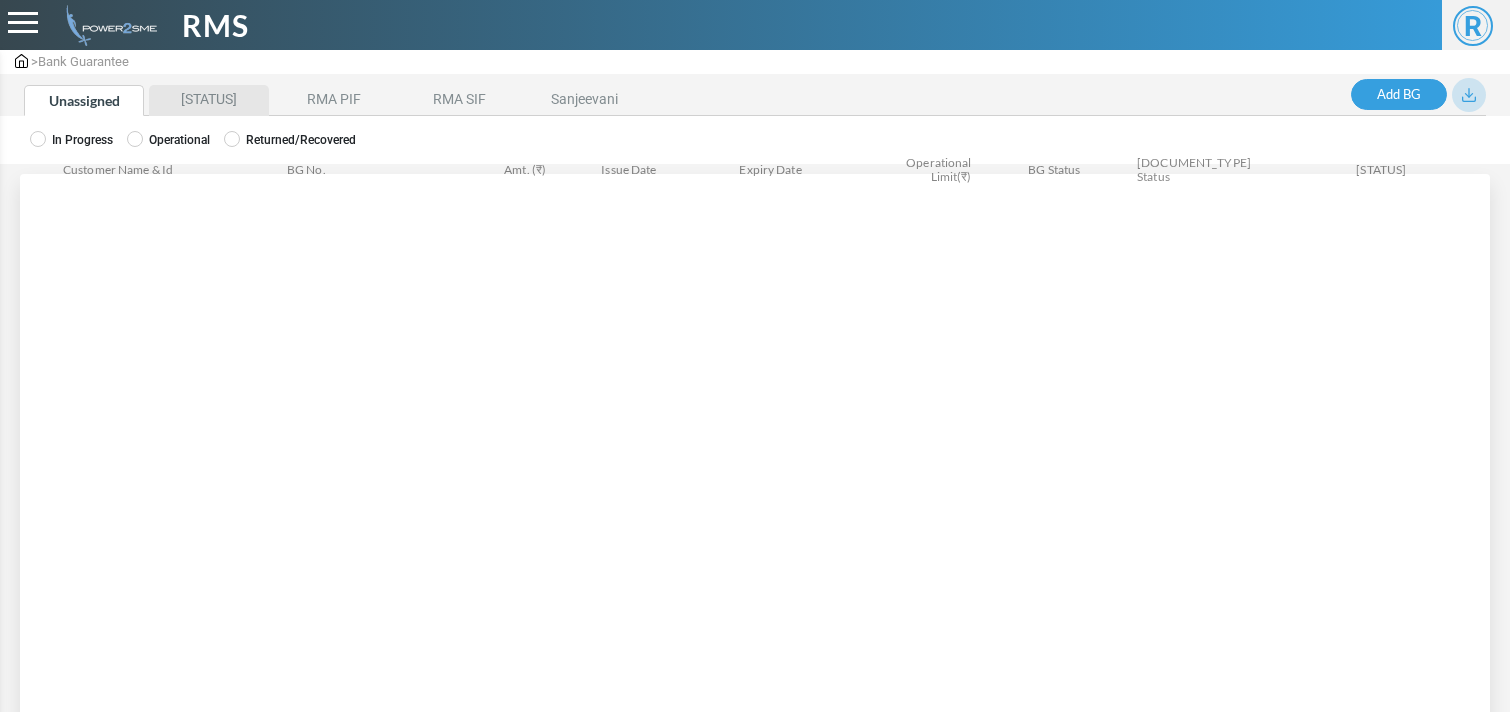 click on "[STATUS]" at bounding box center (209, 100) 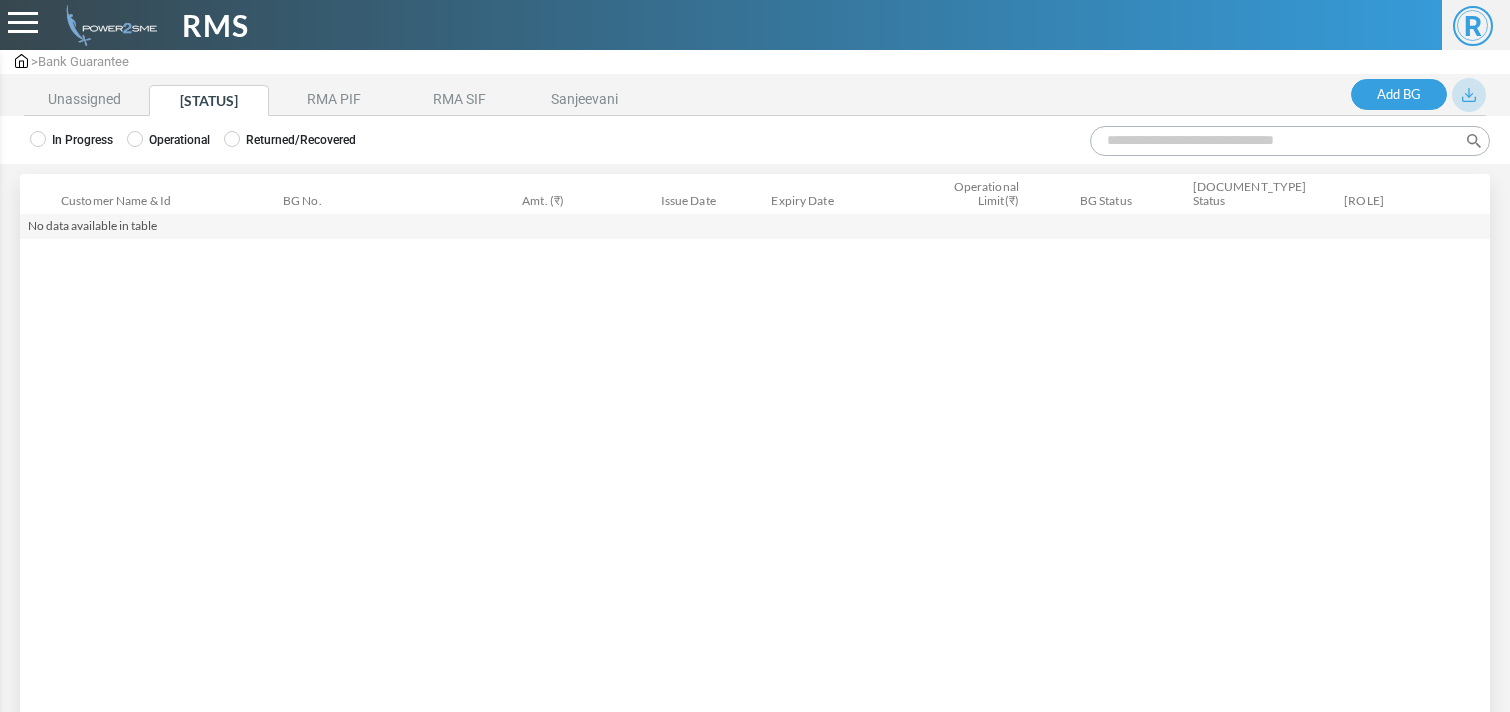 click on "[STATUS]" at bounding box center [209, 100] 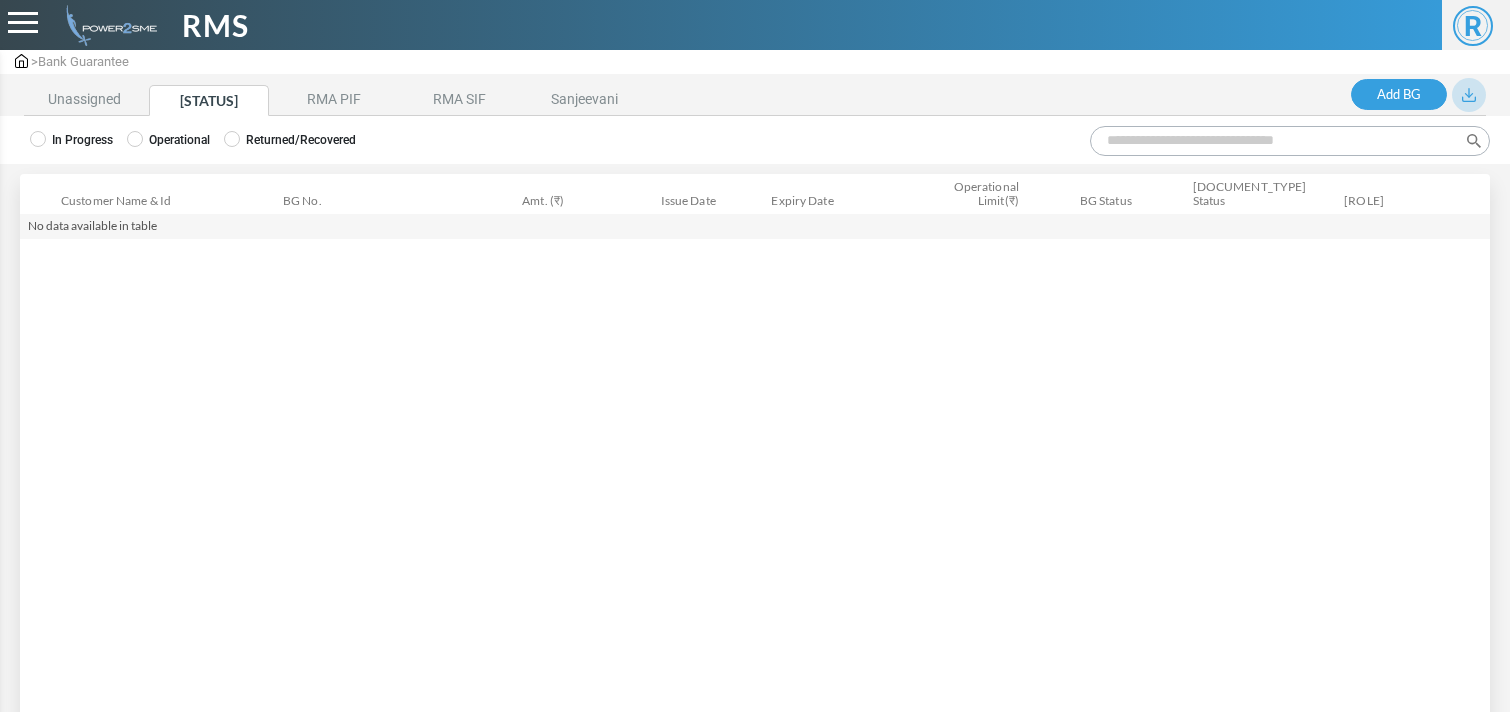 click on "Operational" at bounding box center (168, 140) 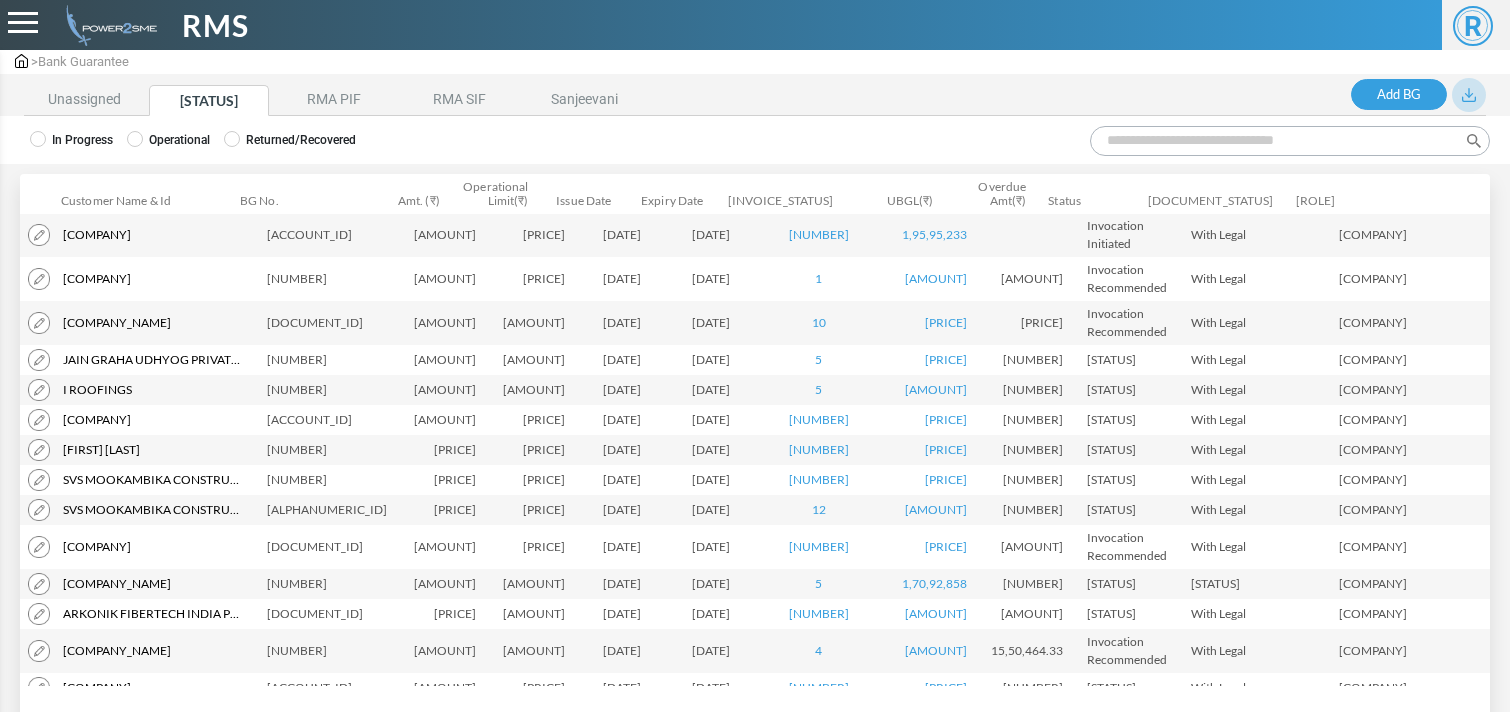 click on "[ACTION]" at bounding box center (1290, 141) 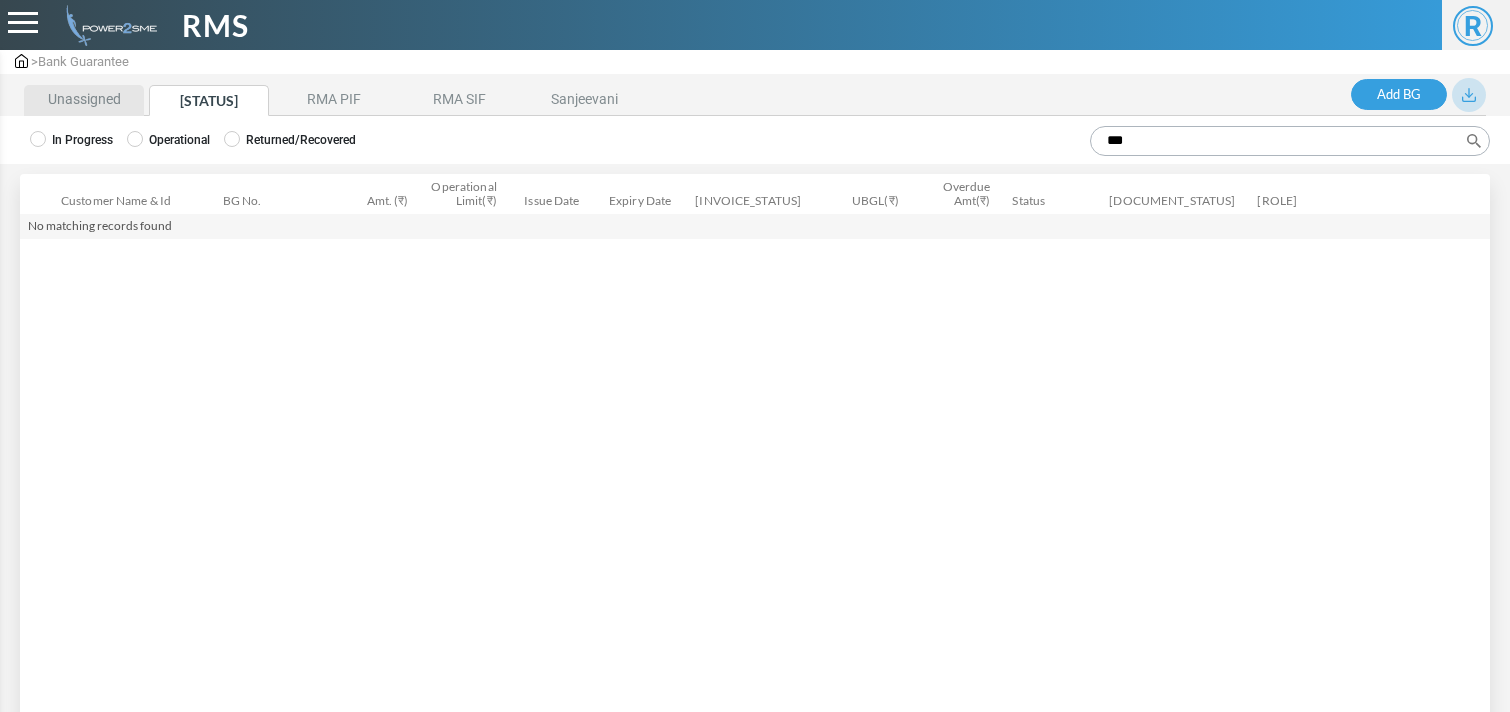 type on "[NUMBER]" 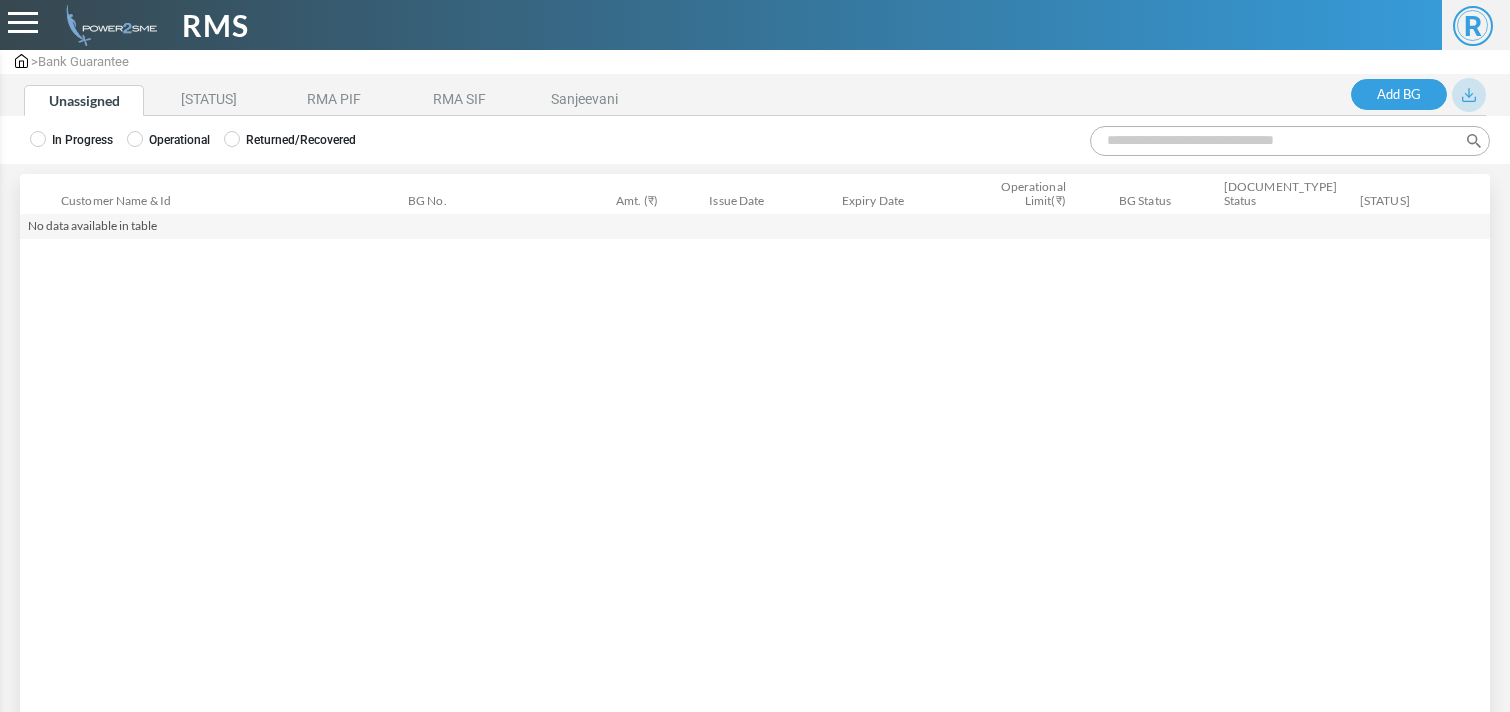 click on "In Progress
Operational
Returned/Recovered" at bounding box center (755, 140) 